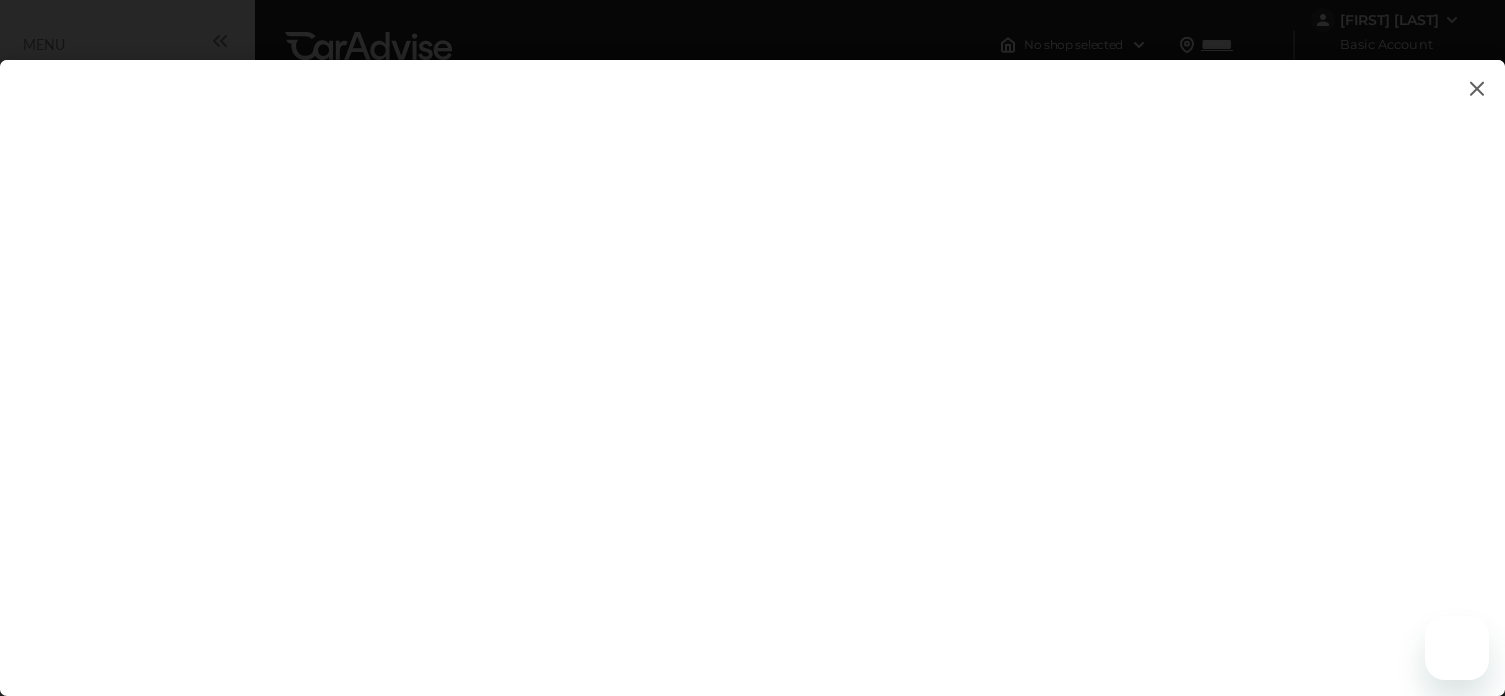scroll, scrollTop: 0, scrollLeft: 0, axis: both 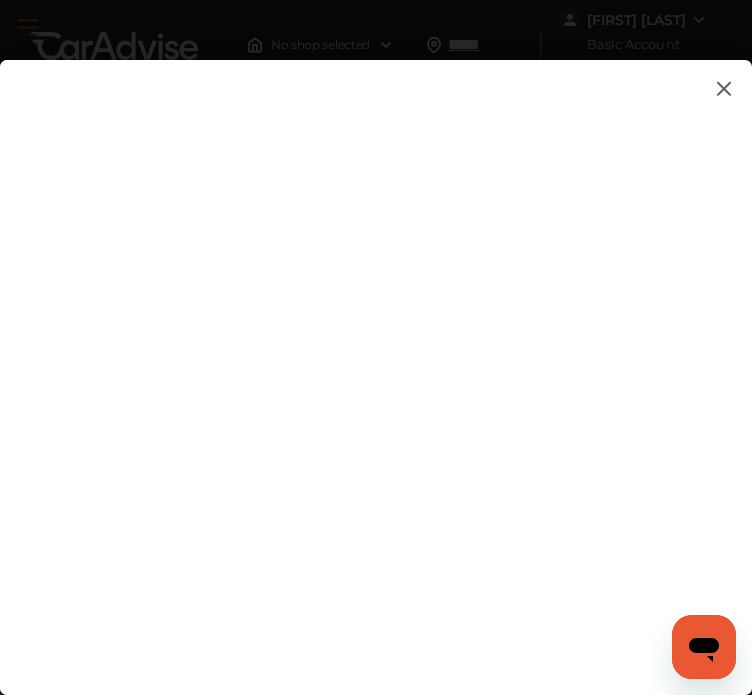 click at bounding box center [366, 373] 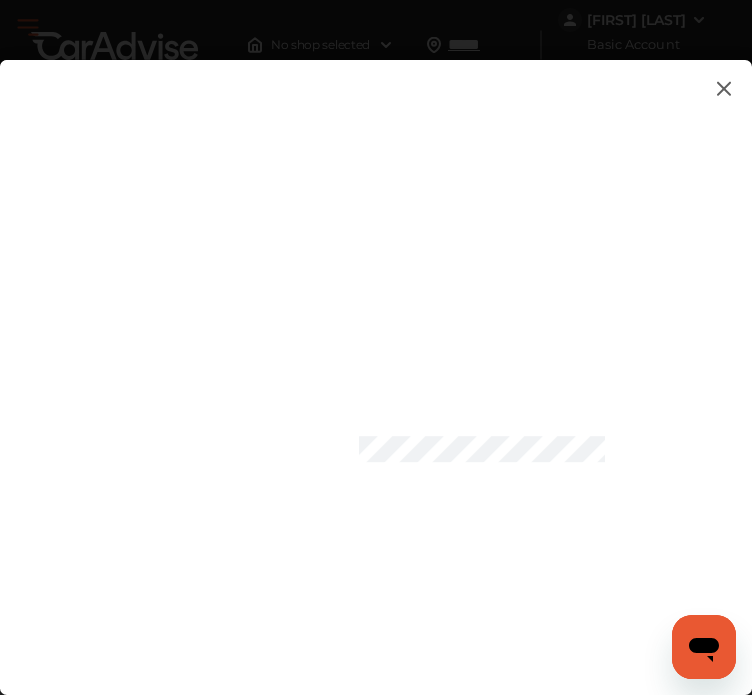 click at bounding box center [366, 373] 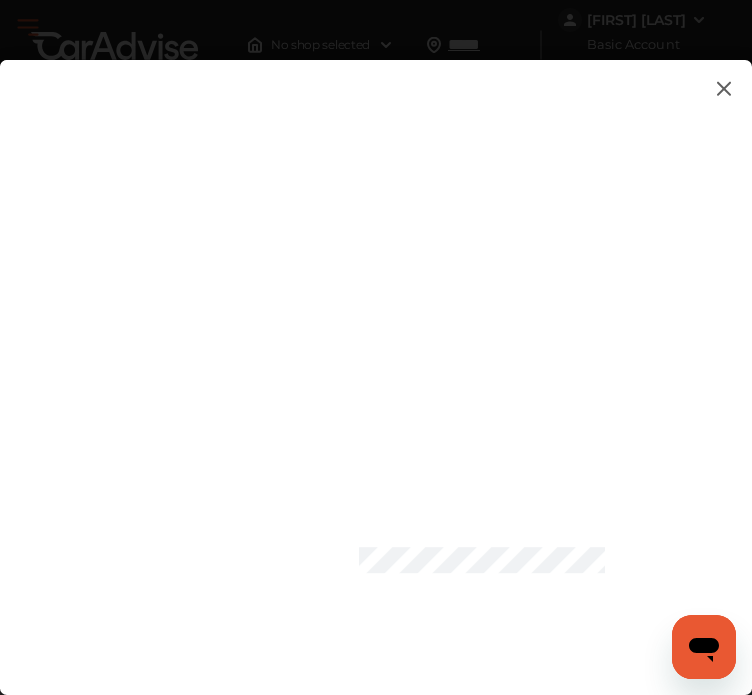 click at bounding box center [366, 373] 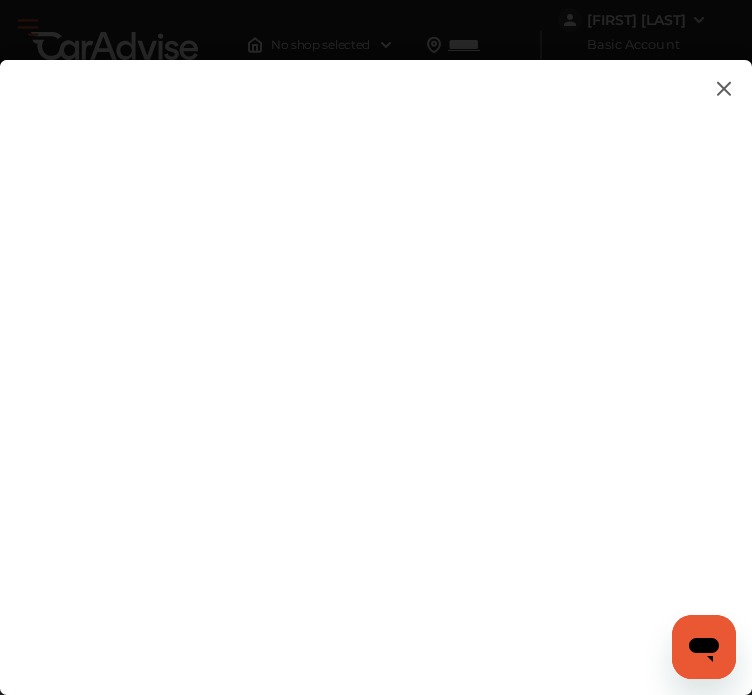 click at bounding box center (366, 373) 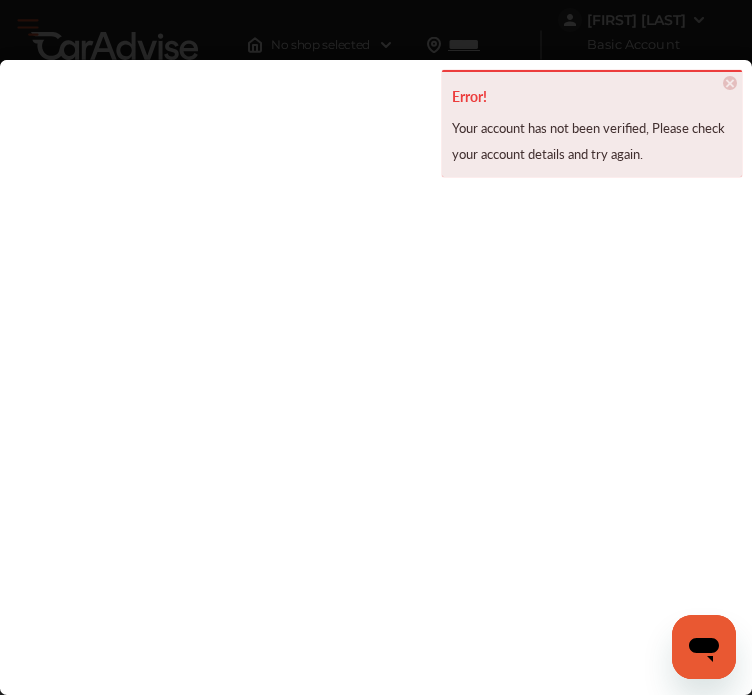 click on "Your account has not been verified, Please check your account details and try again." at bounding box center (592, 141) 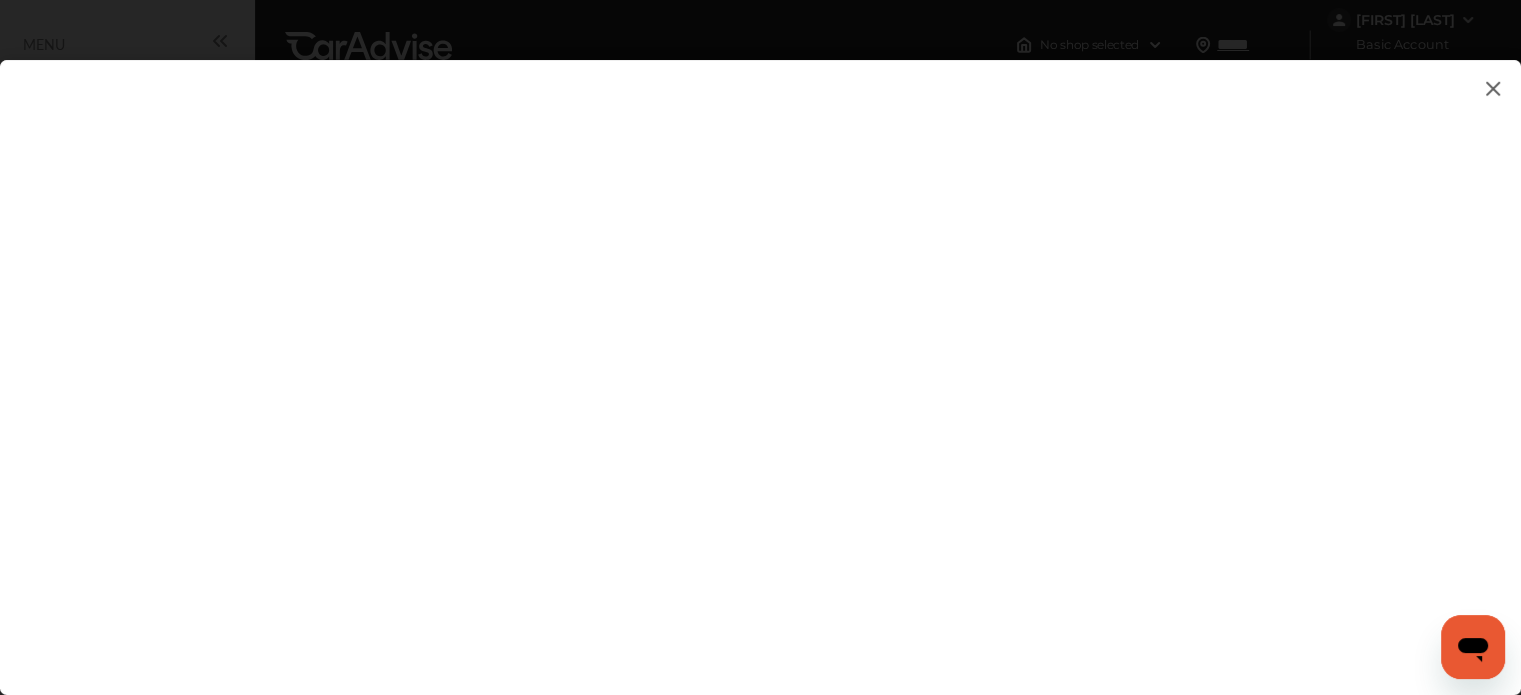 click at bounding box center (760, 357) 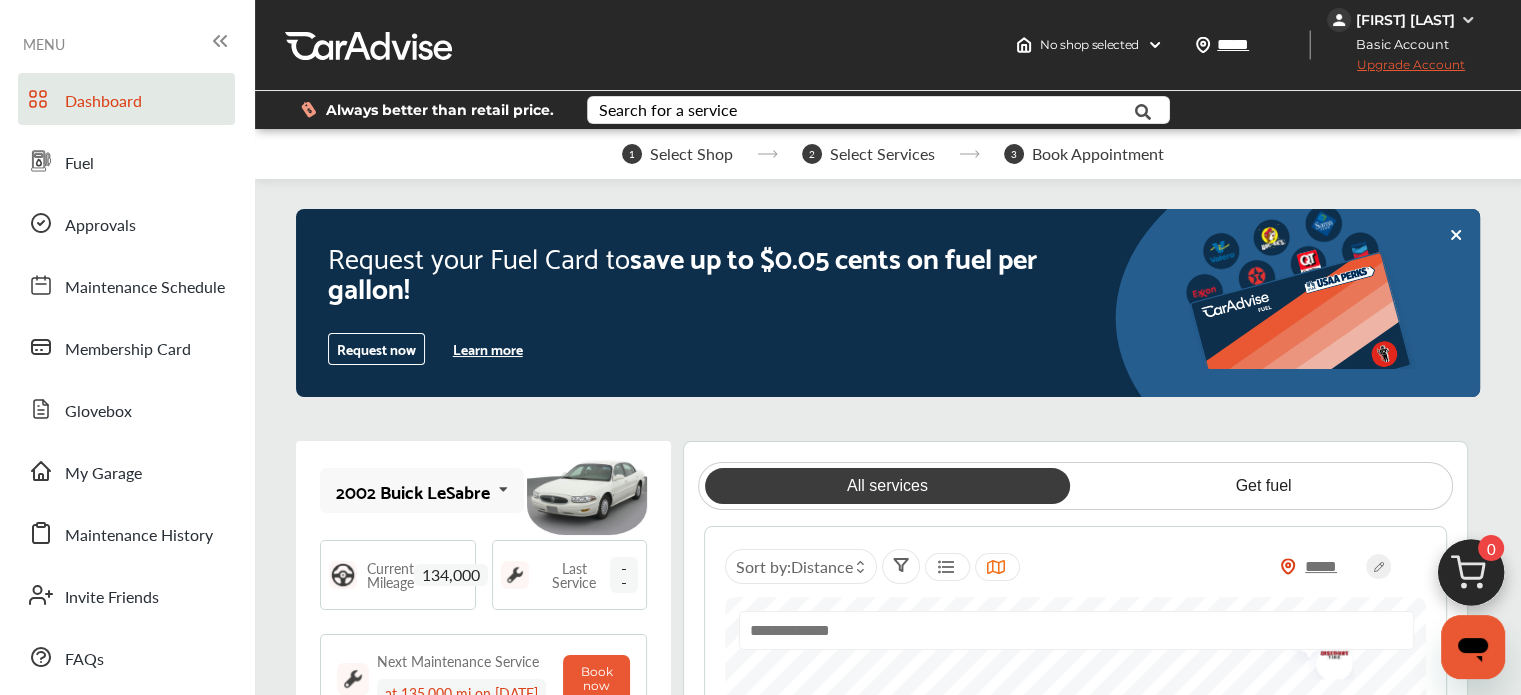 click on "[FIRST] [LAST]" at bounding box center (1404, 20) 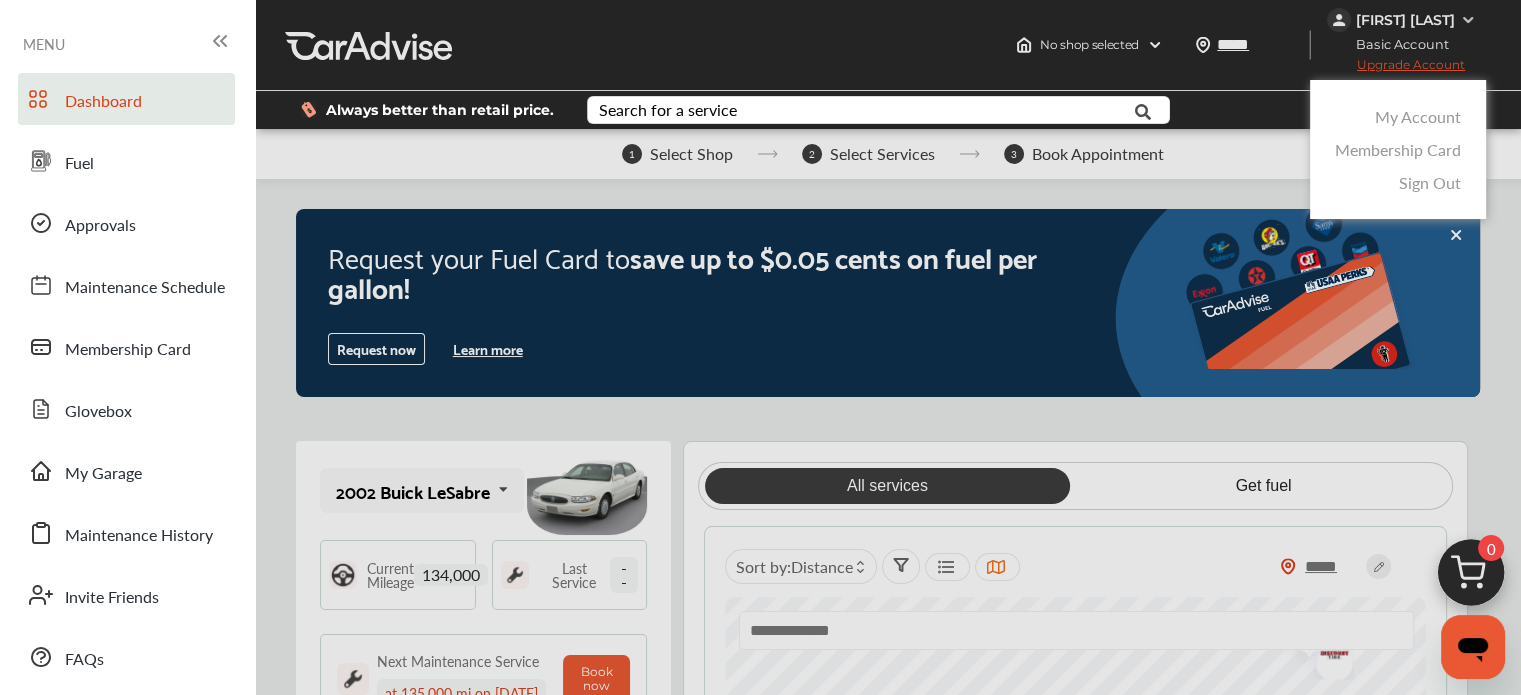 click at bounding box center [760, 397] 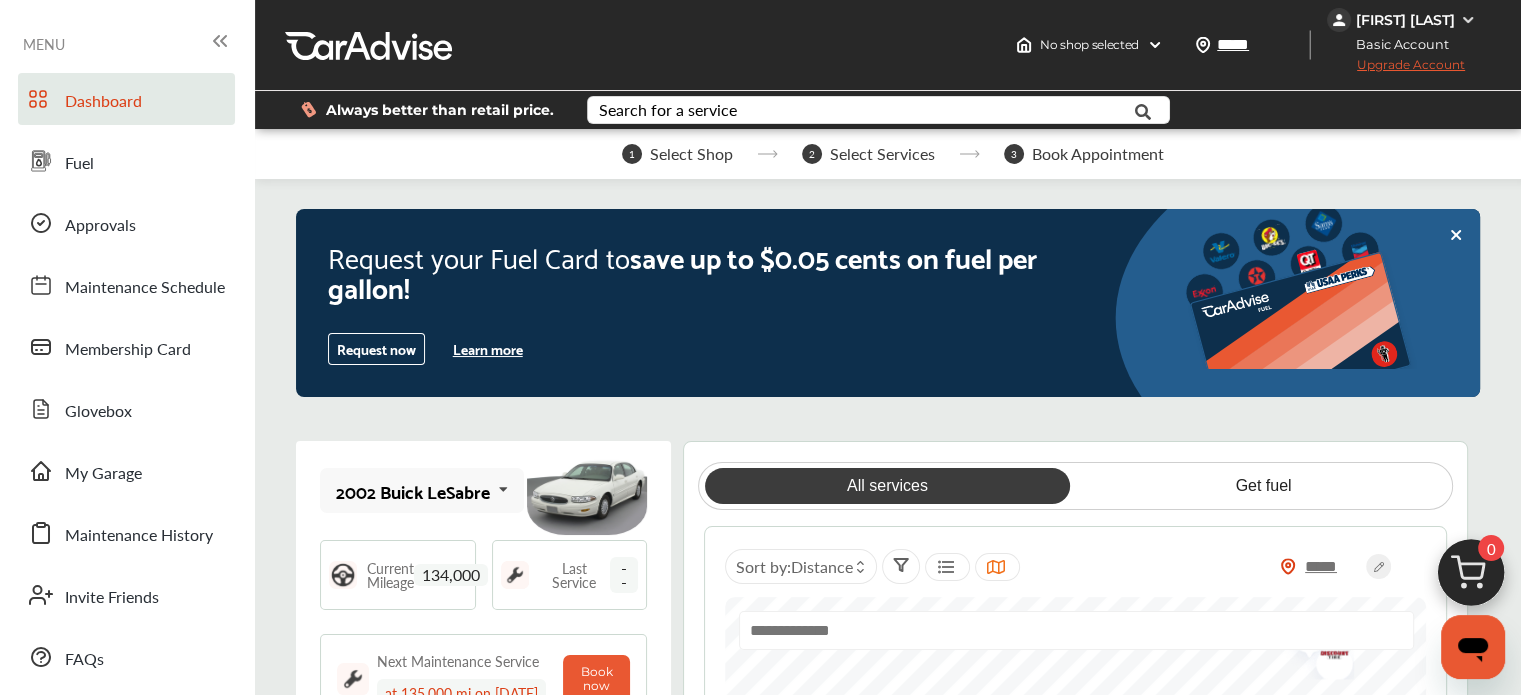 click on "Learn more" at bounding box center (488, 349) 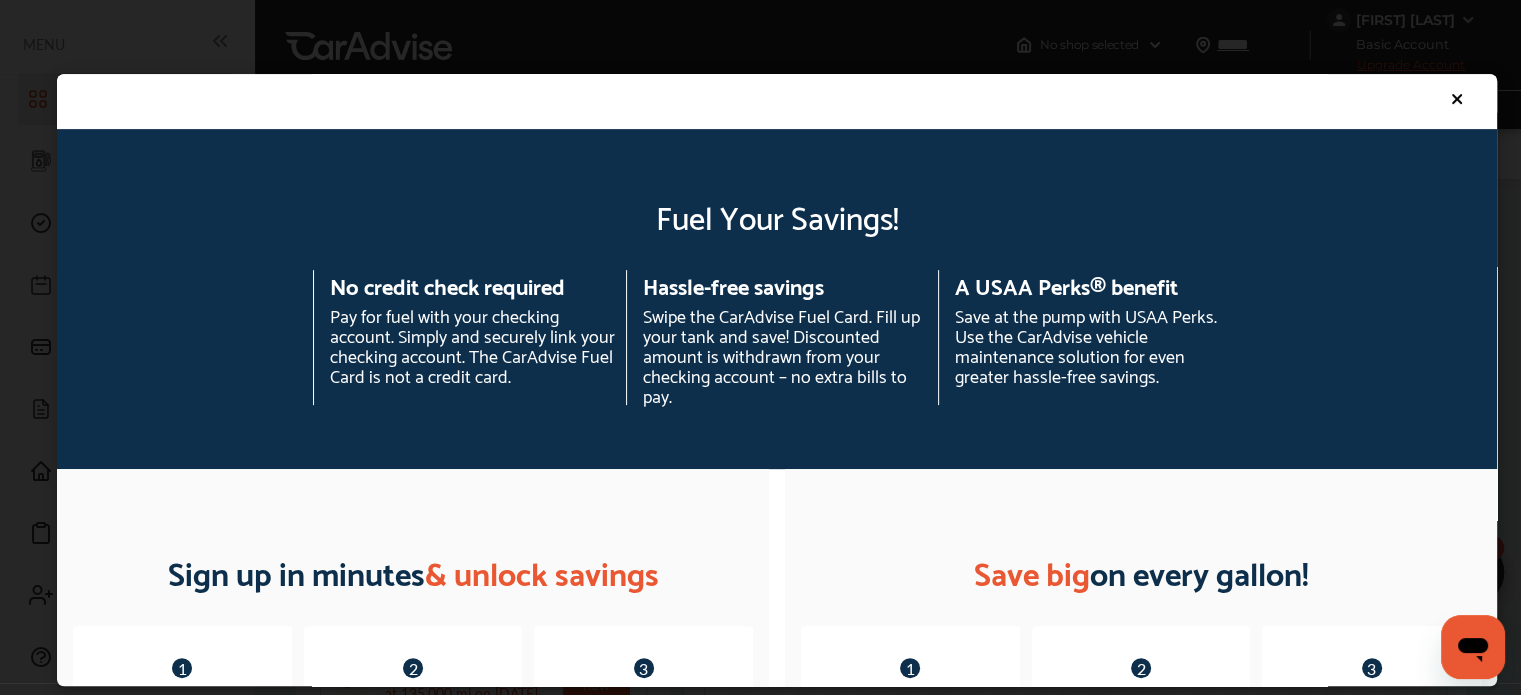 scroll, scrollTop: 832, scrollLeft: 0, axis: vertical 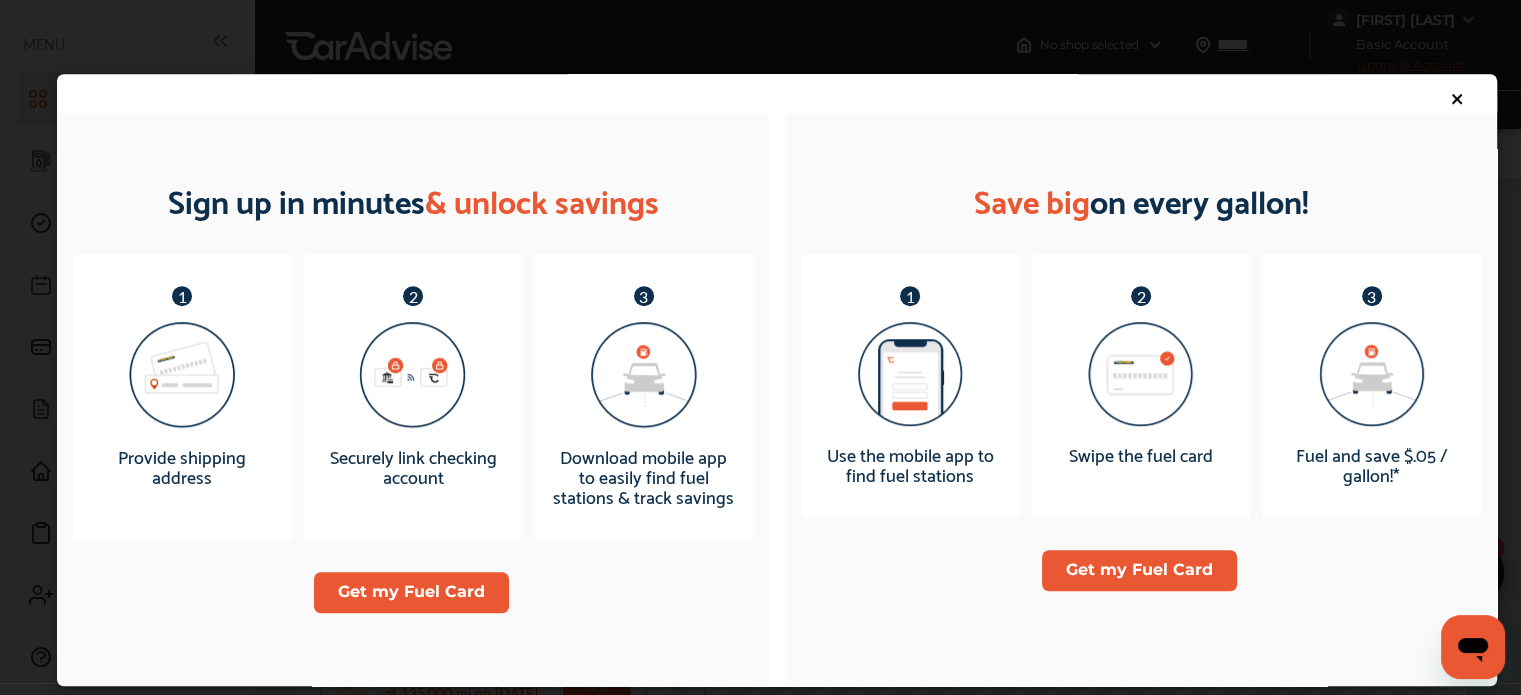 click at bounding box center (1473, 101) 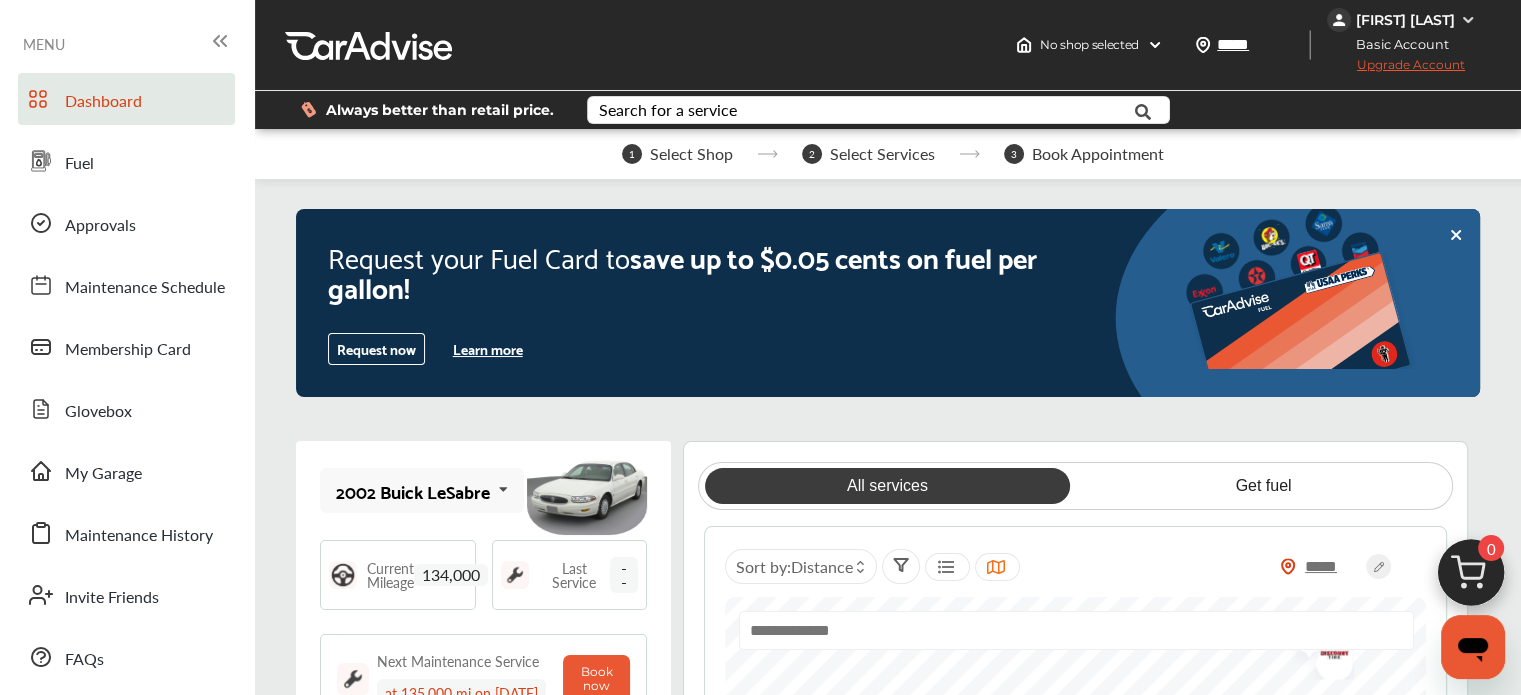 click at bounding box center [1468, 20] 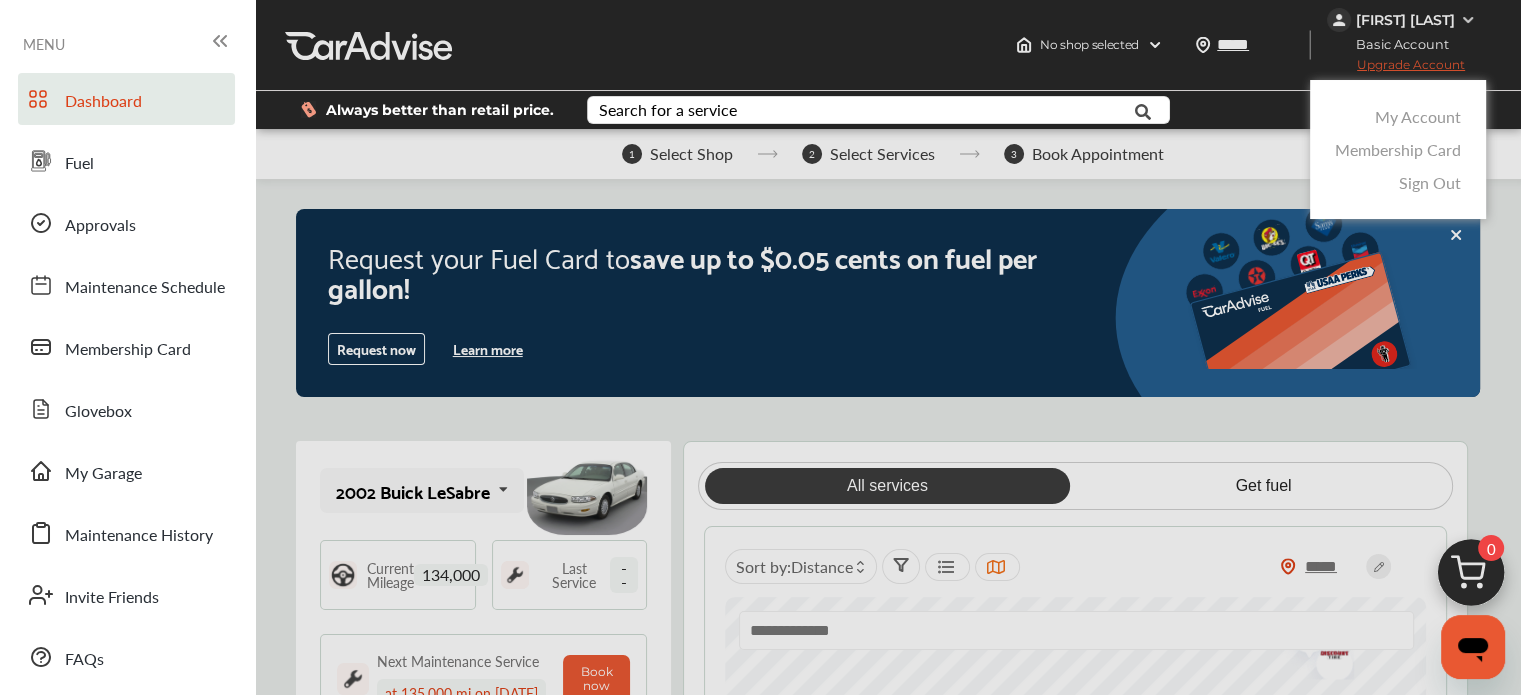 click on "My Account" at bounding box center (1418, 116) 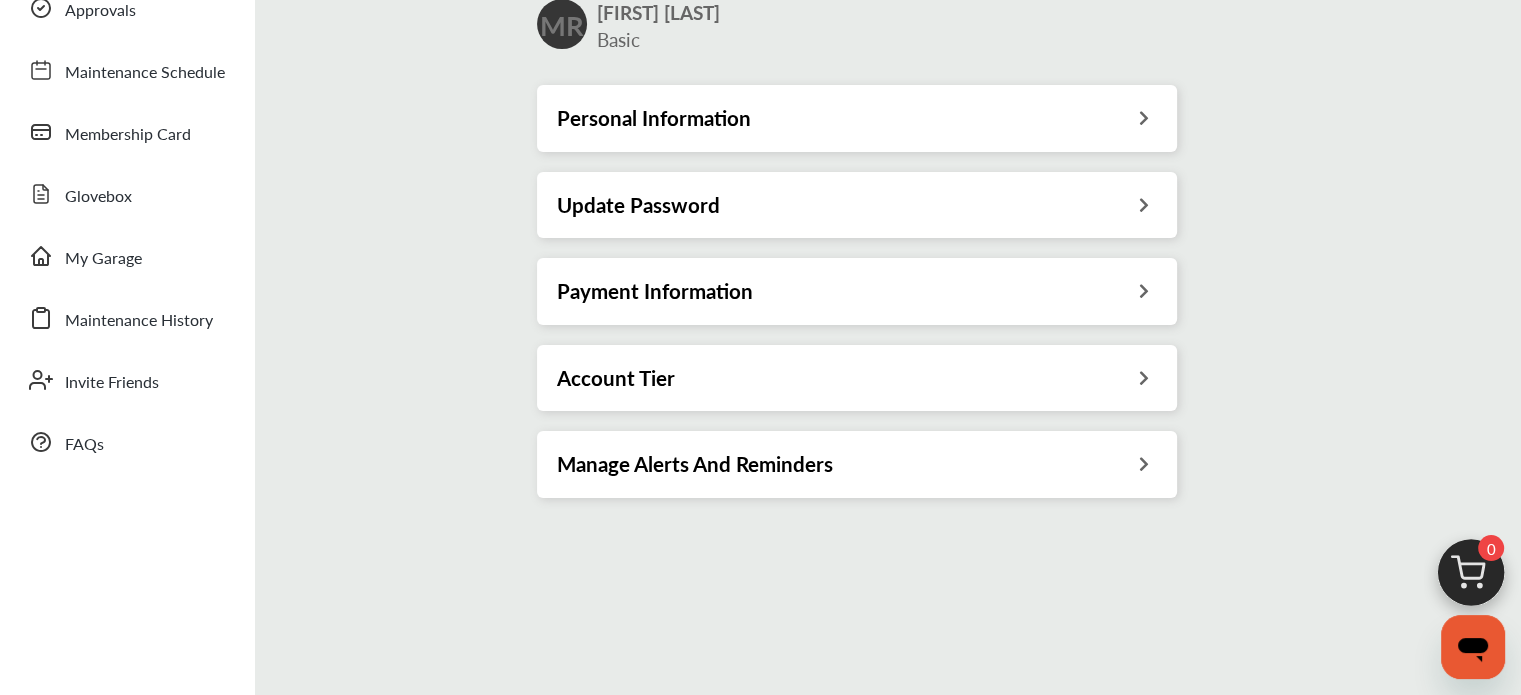 scroll, scrollTop: 228, scrollLeft: 0, axis: vertical 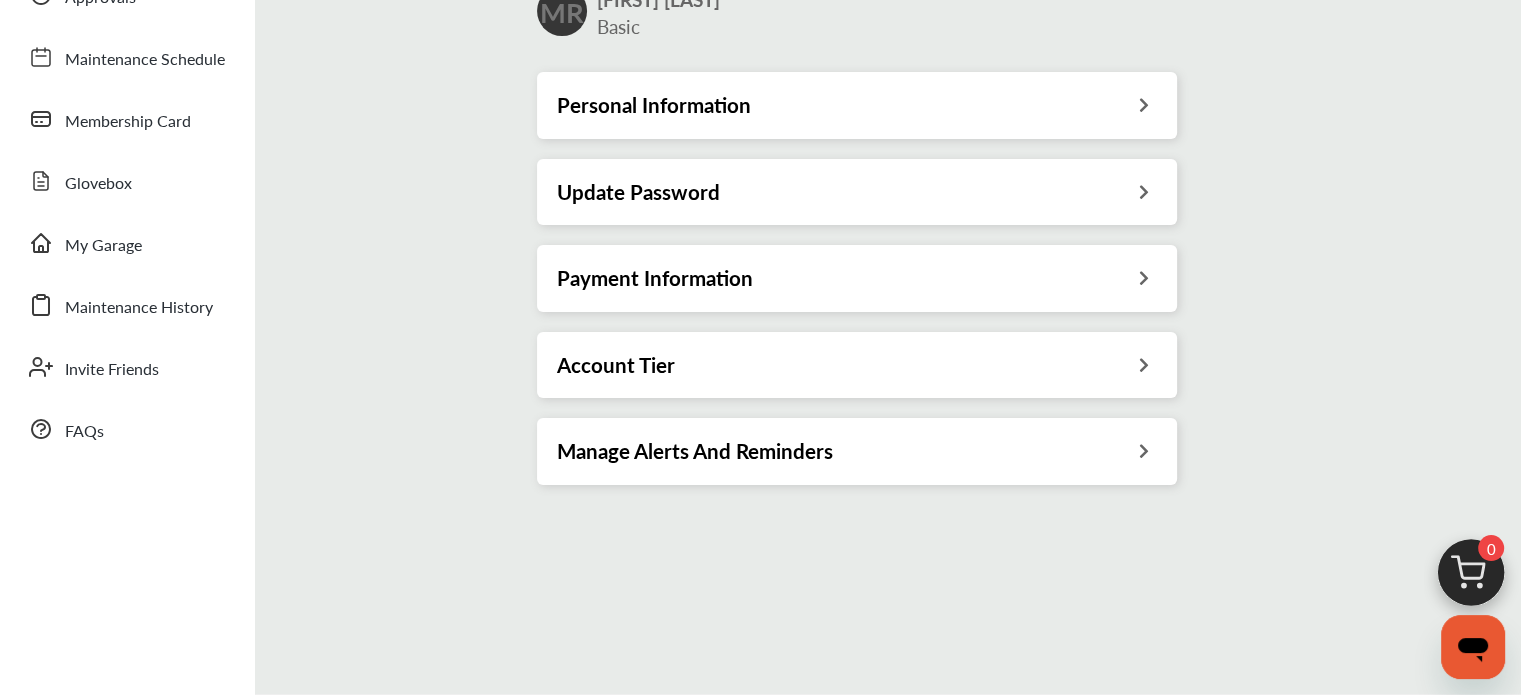 click on "Payment Information" at bounding box center [857, 278] 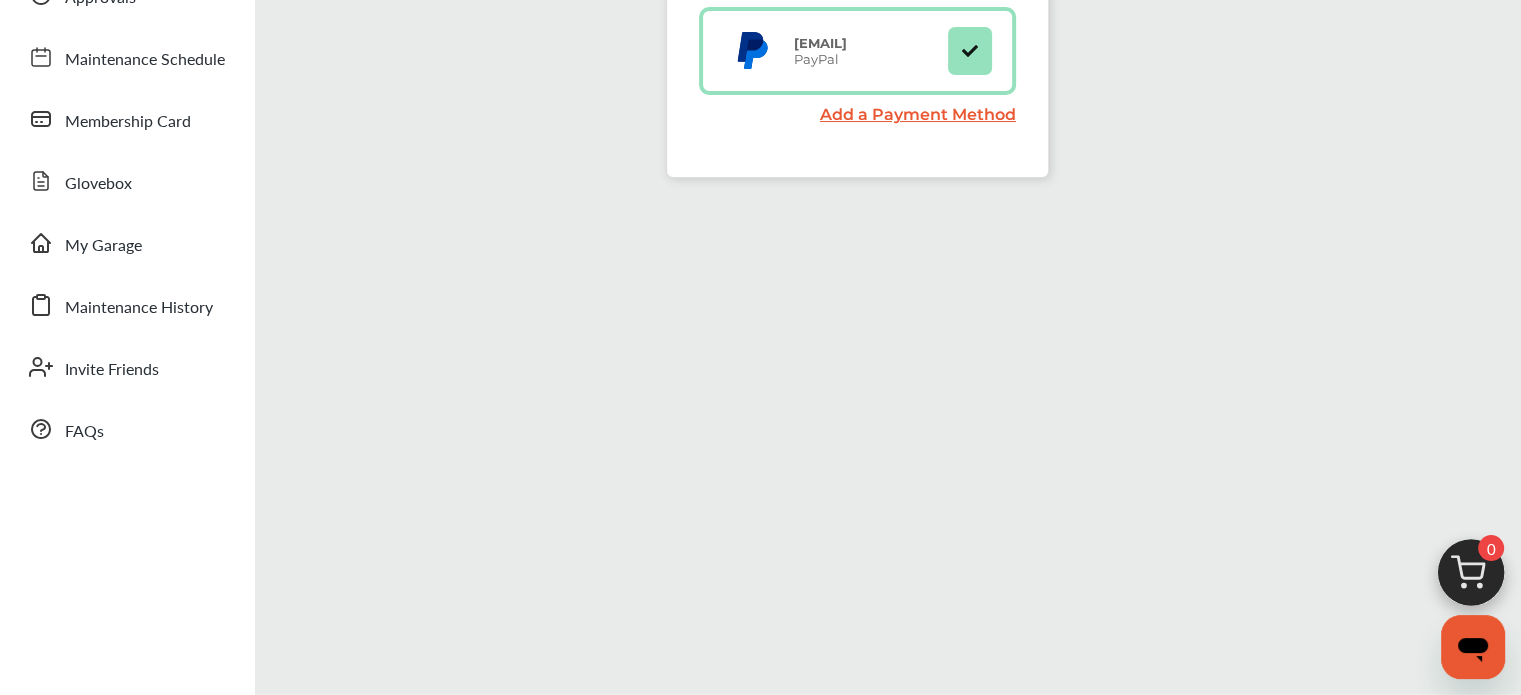 scroll, scrollTop: 0, scrollLeft: 0, axis: both 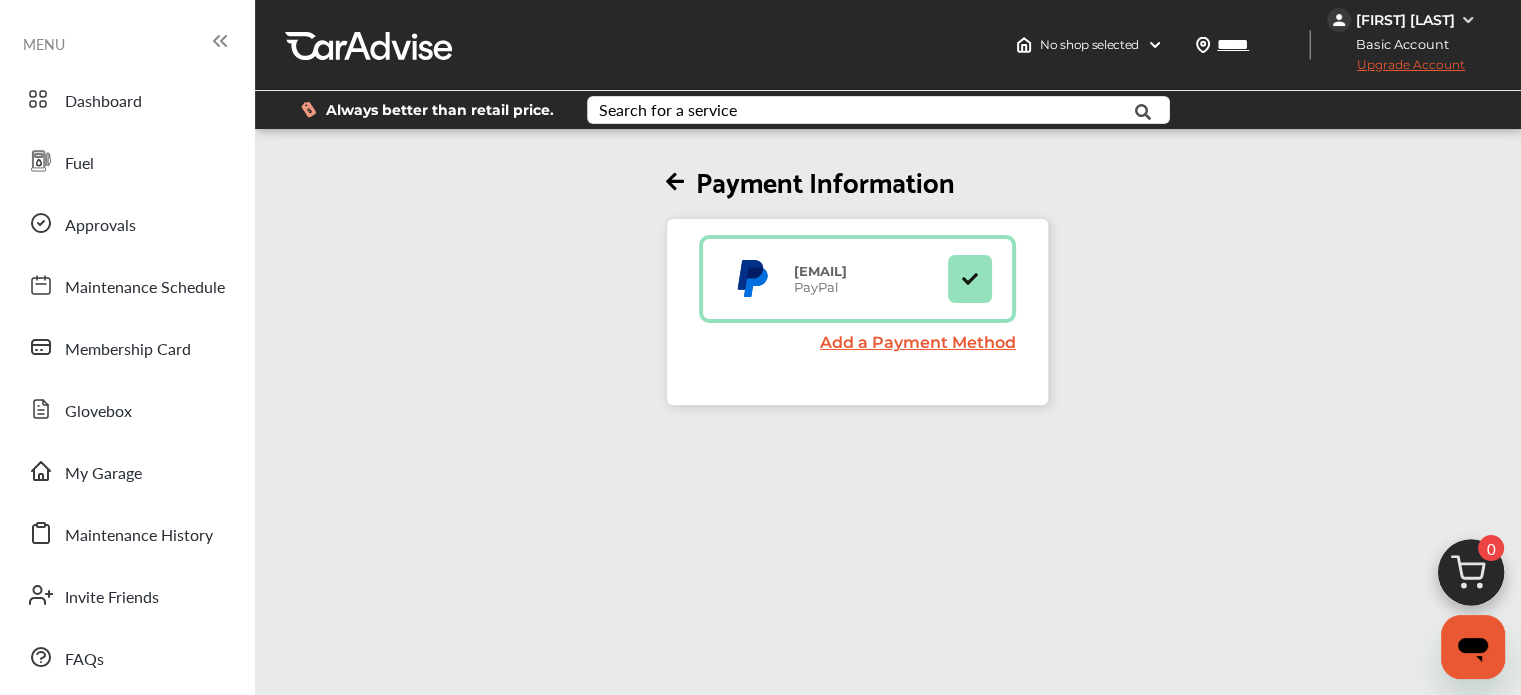 click at bounding box center (969, 278) 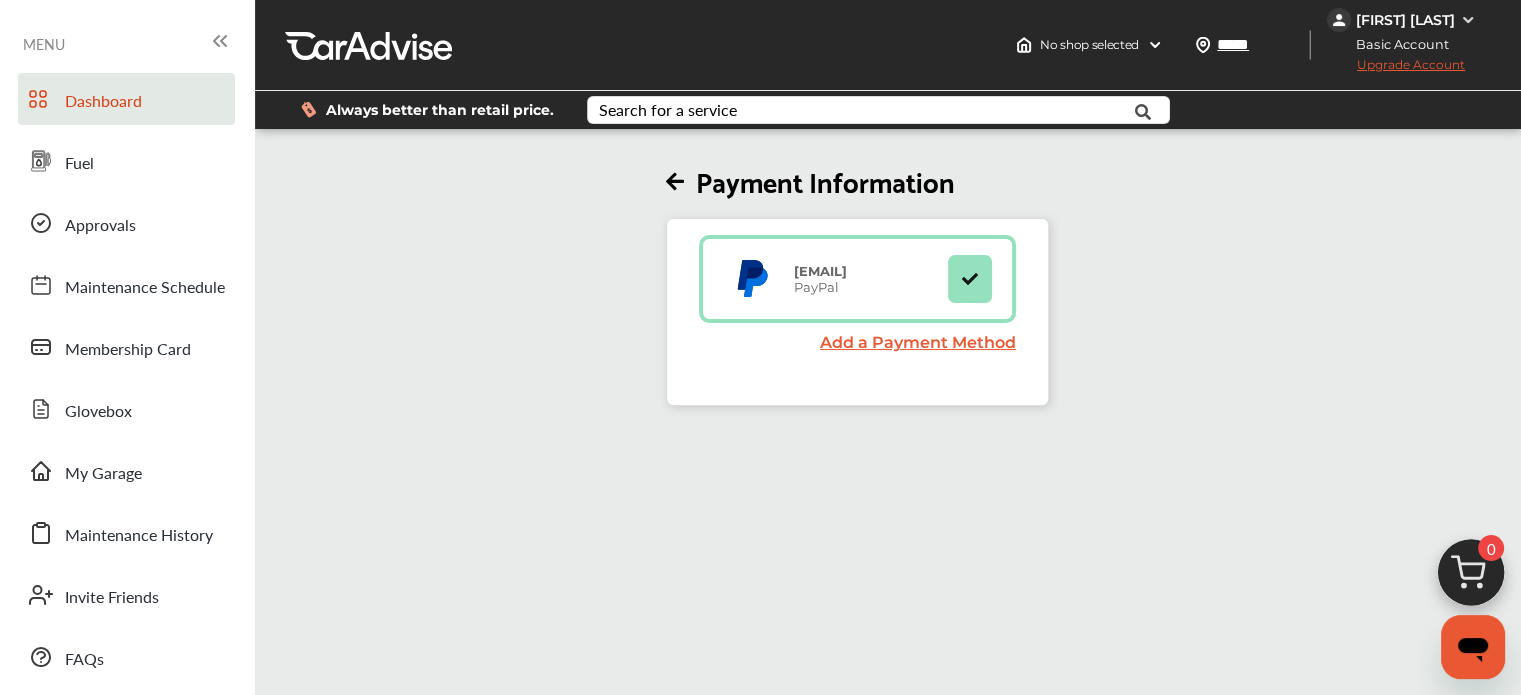 click on "Dashboard" at bounding box center (103, 102) 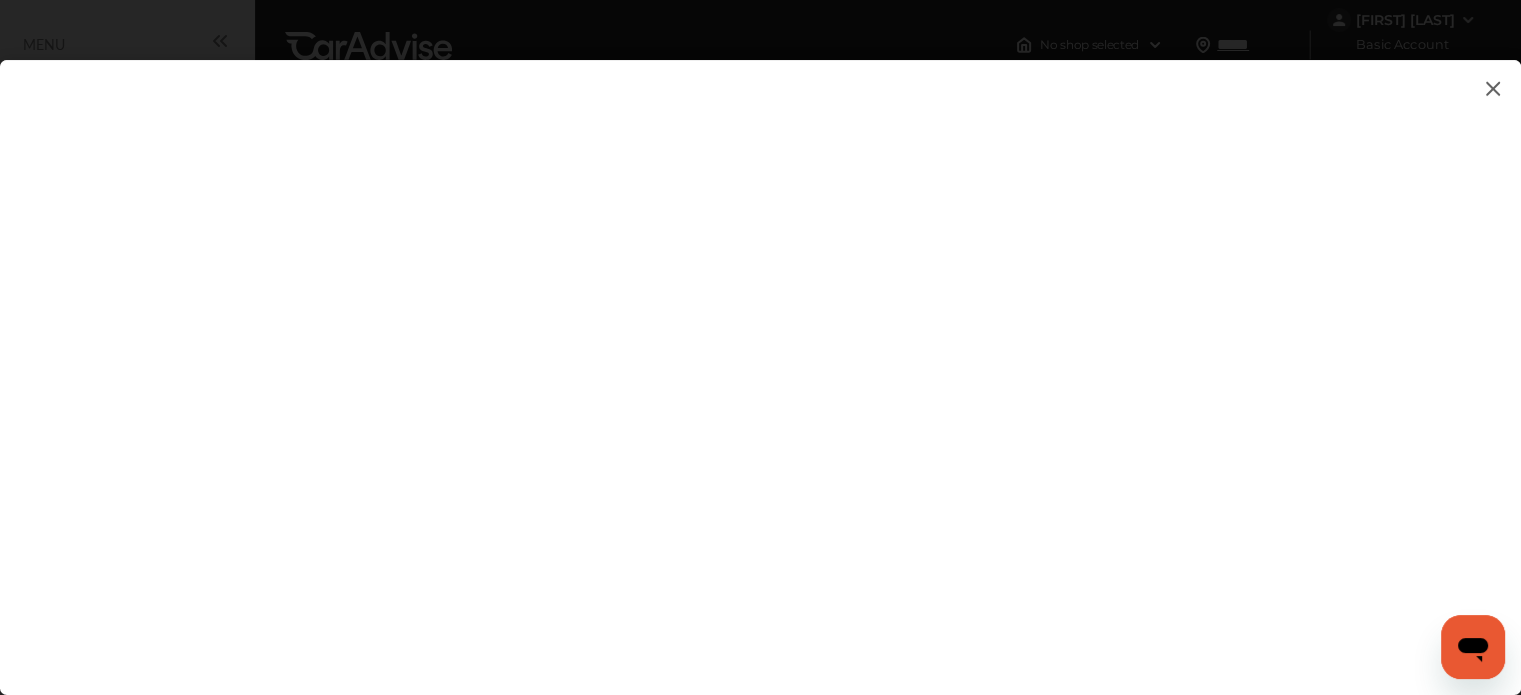 click at bounding box center [1493, 88] 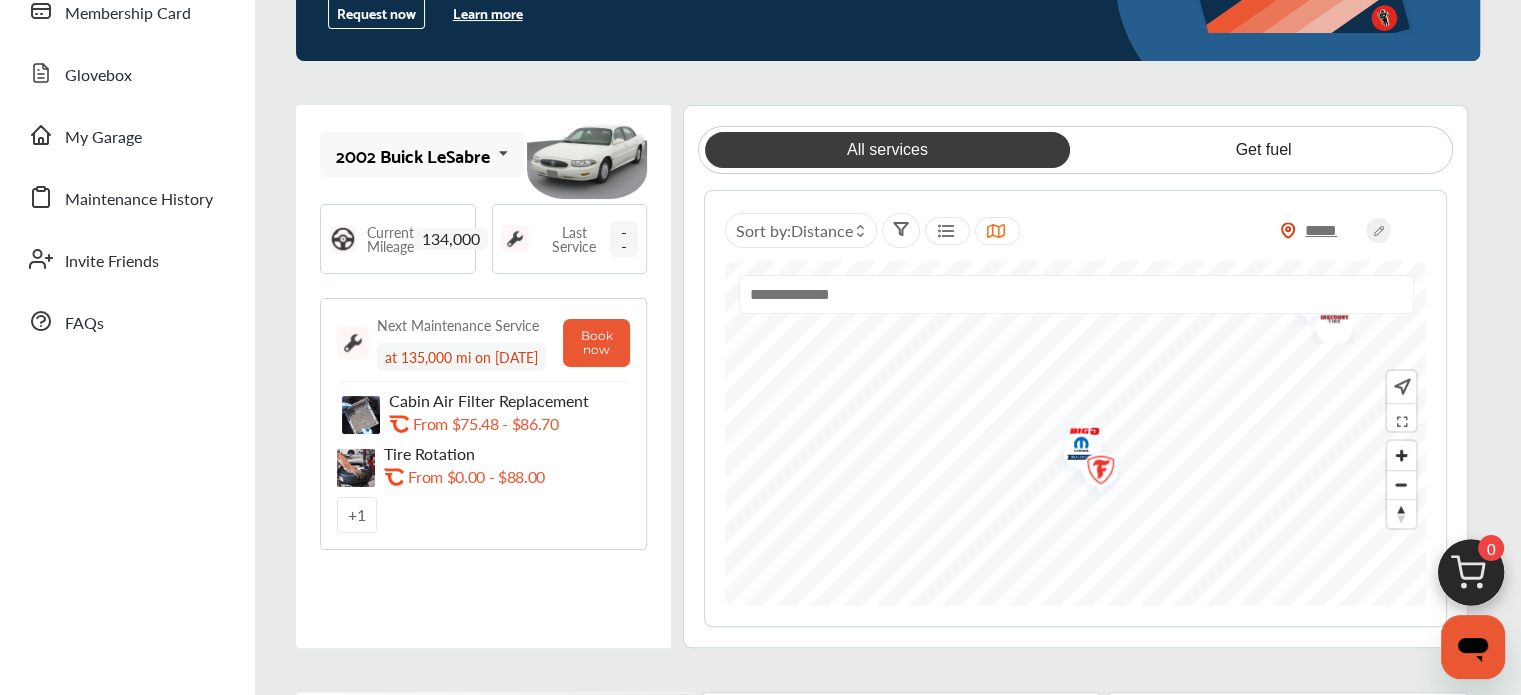 scroll, scrollTop: 346, scrollLeft: 0, axis: vertical 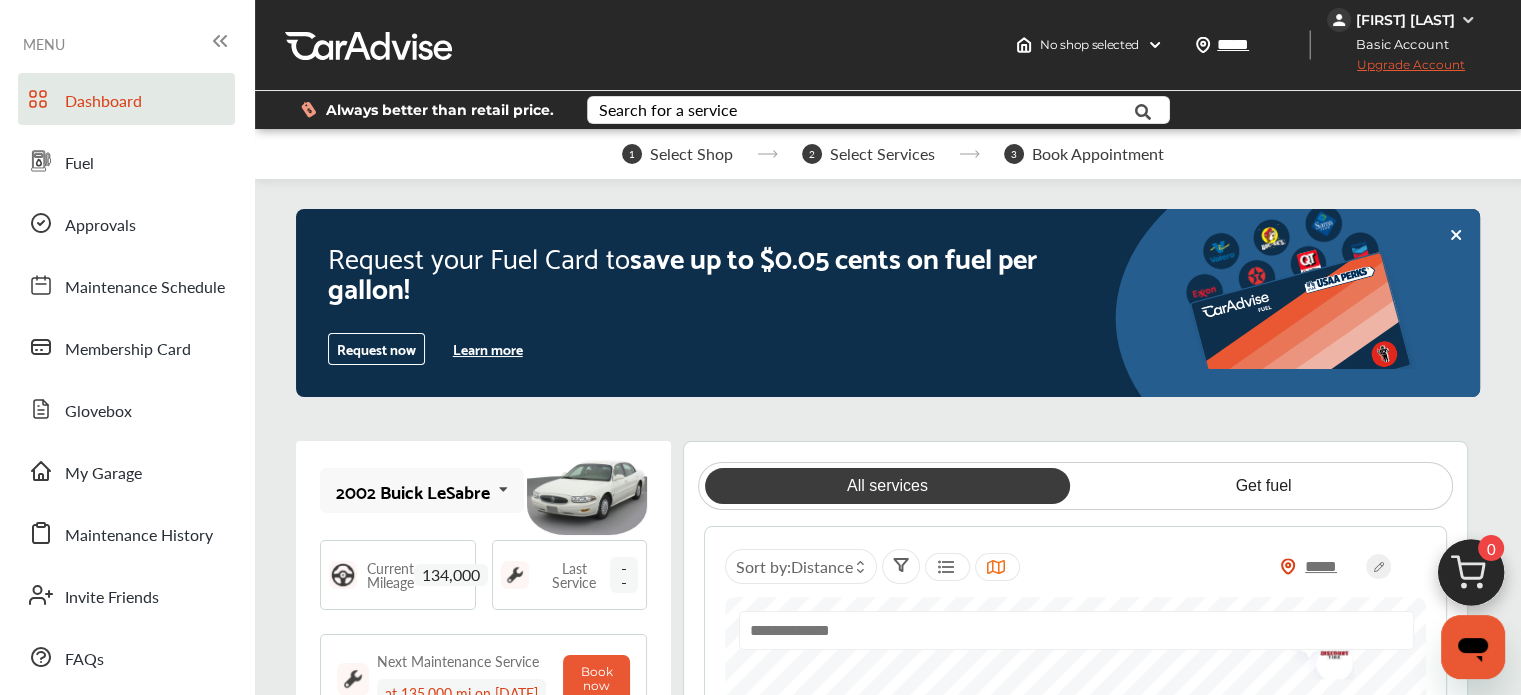 click on "[FIRST] [LAST]" at bounding box center [1404, 20] 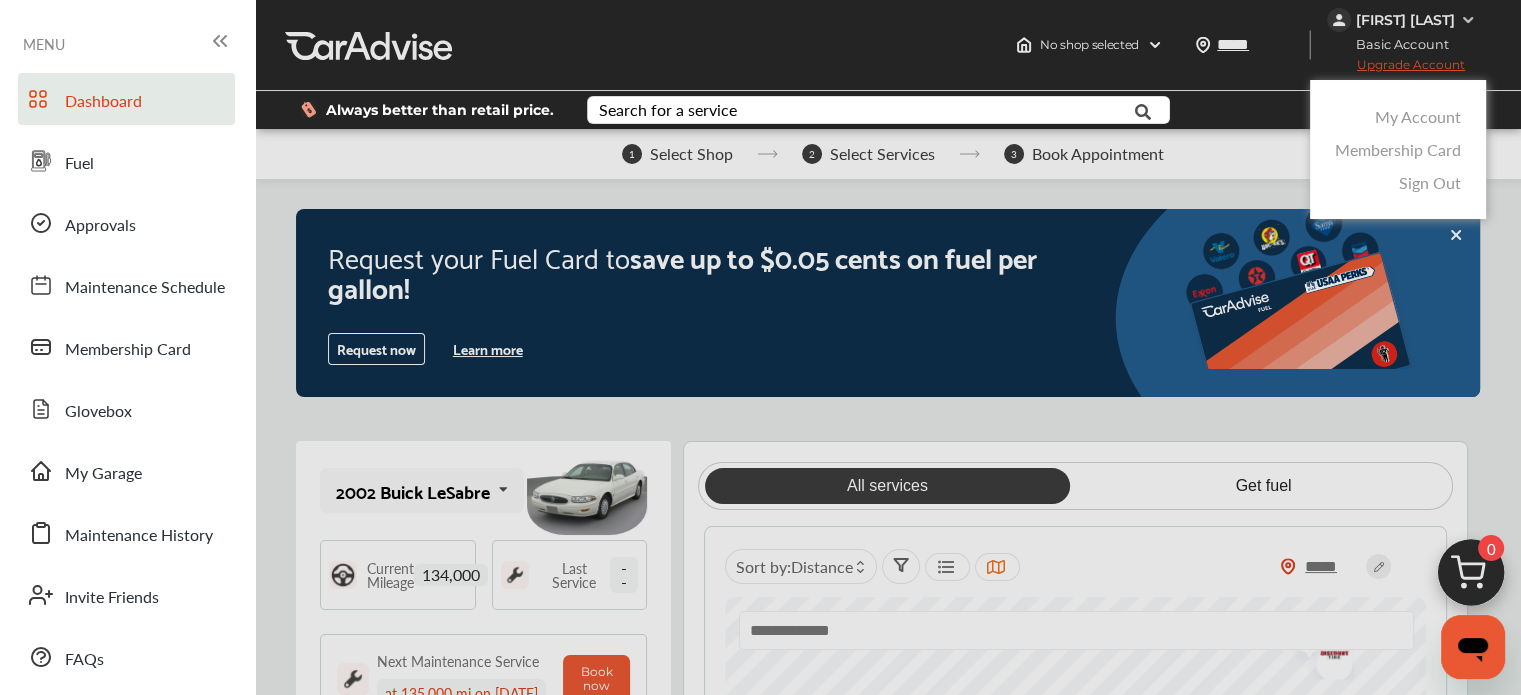 click on "My Account" at bounding box center (1418, 116) 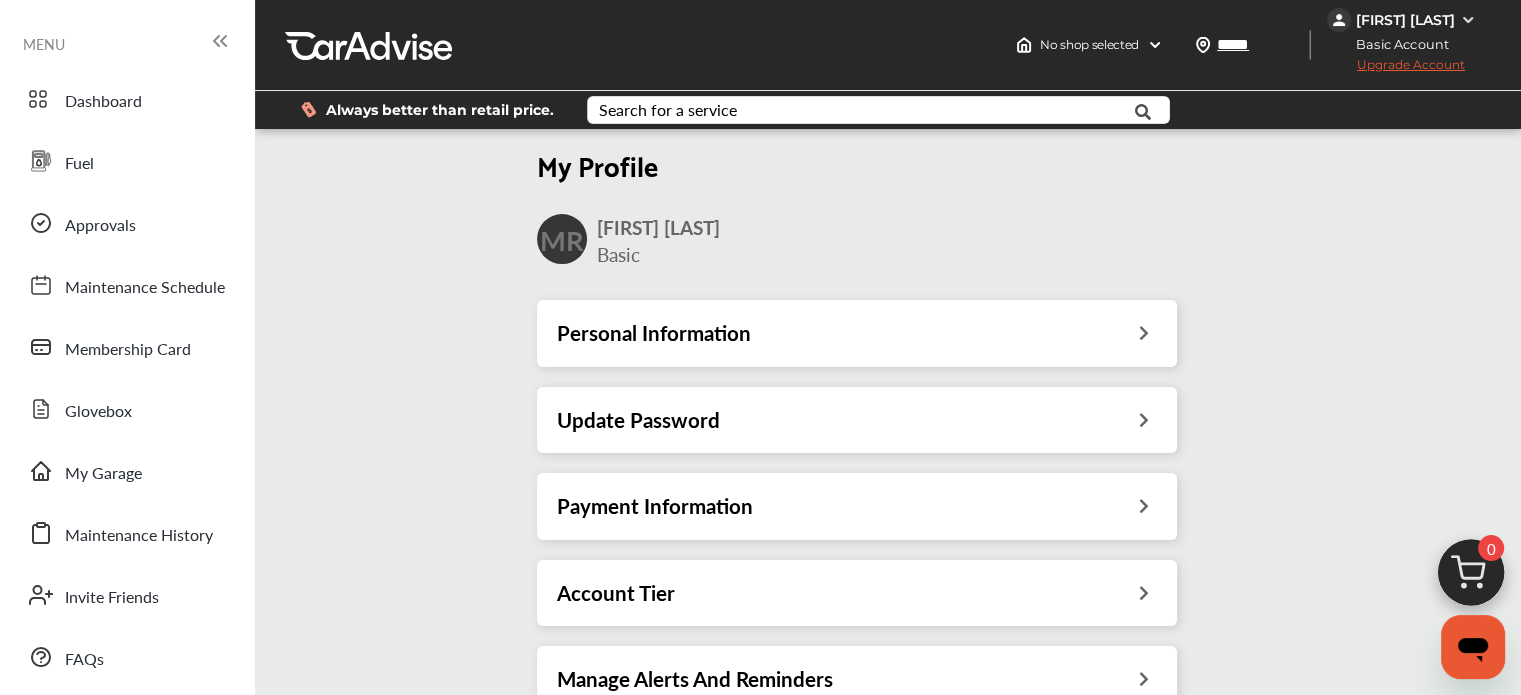 click on "Personal Information" at bounding box center (857, 333) 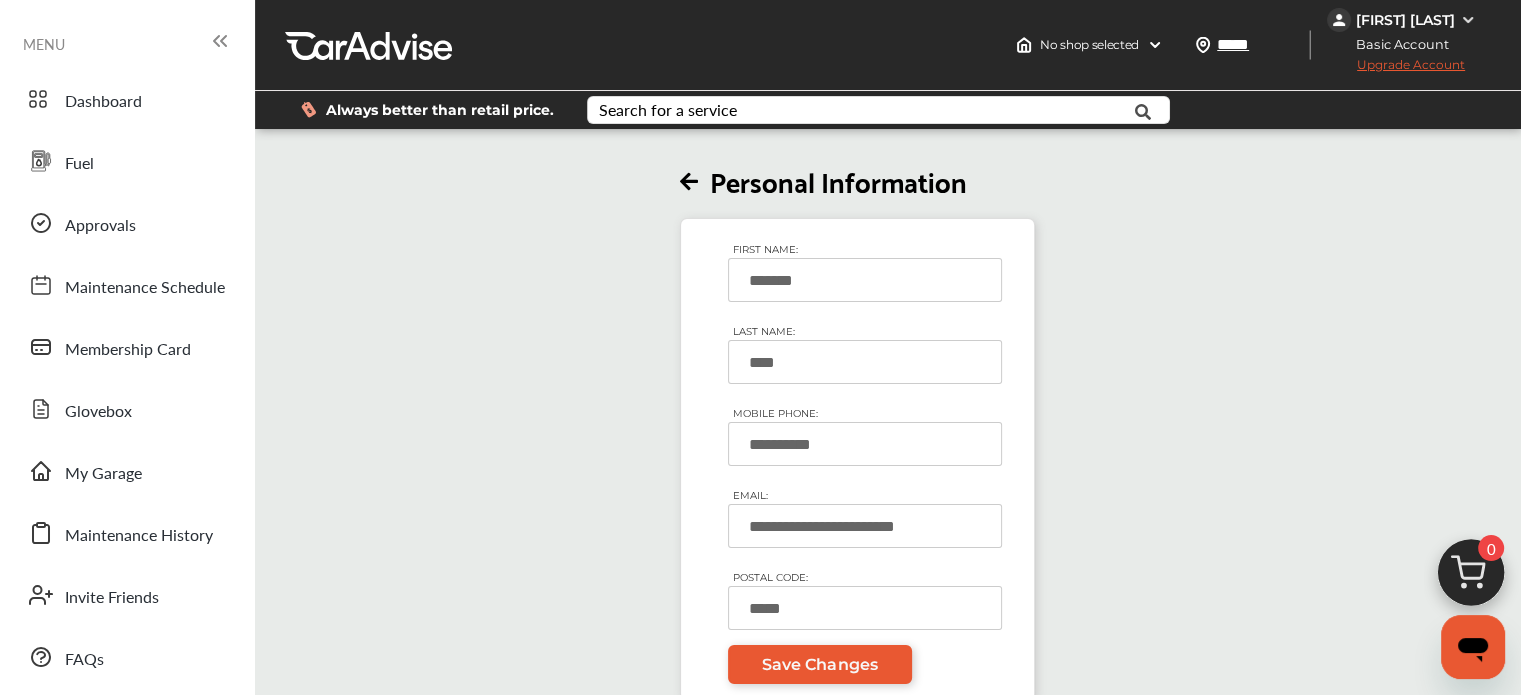 click at bounding box center (689, 182) 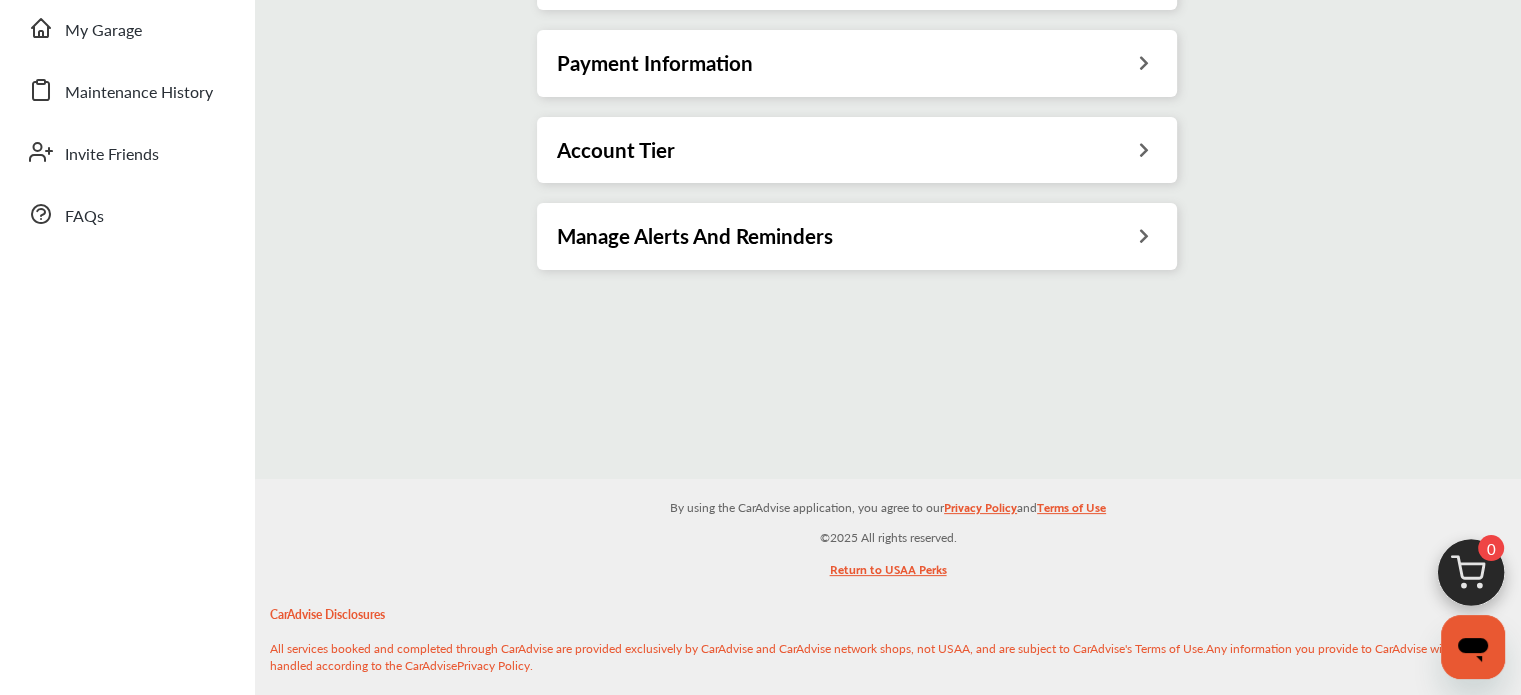 scroll, scrollTop: 476, scrollLeft: 0, axis: vertical 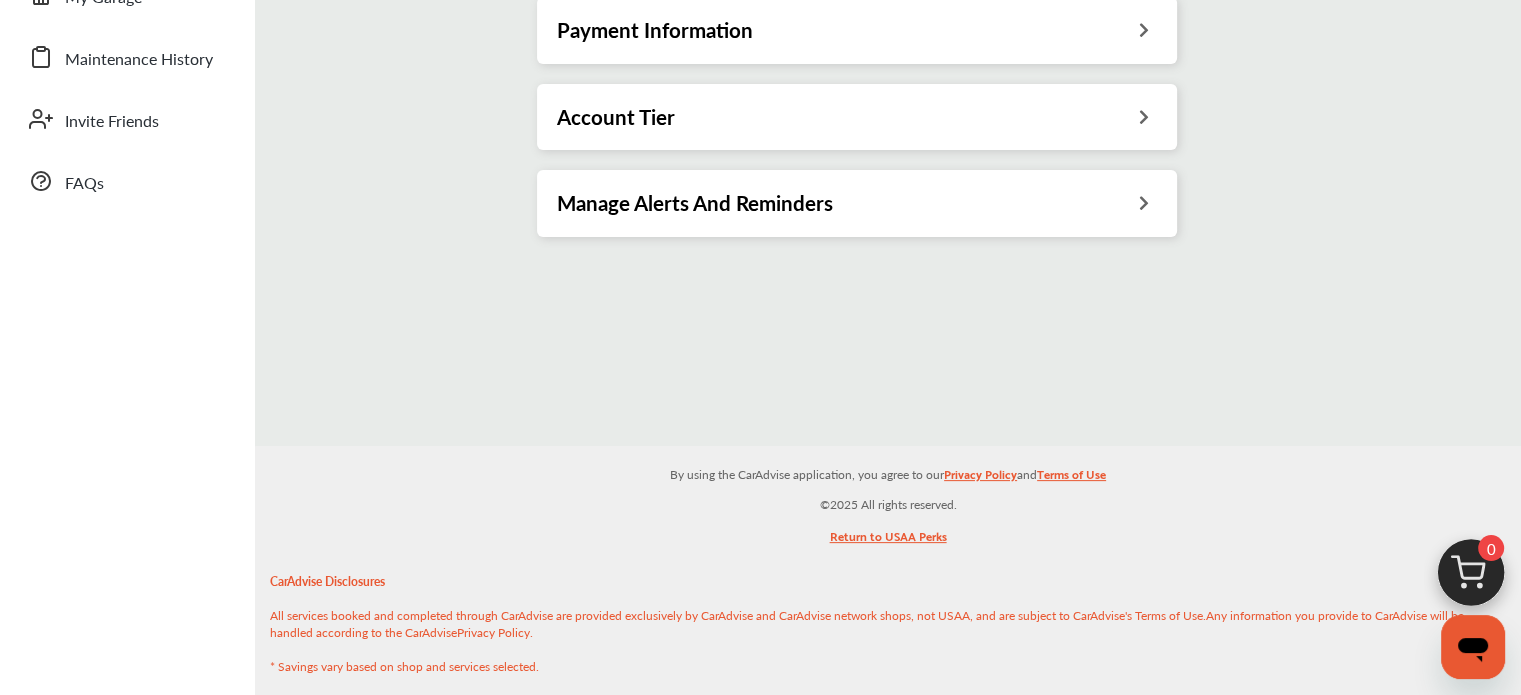 click on "Manage Alerts And Reminders" at bounding box center [857, 203] 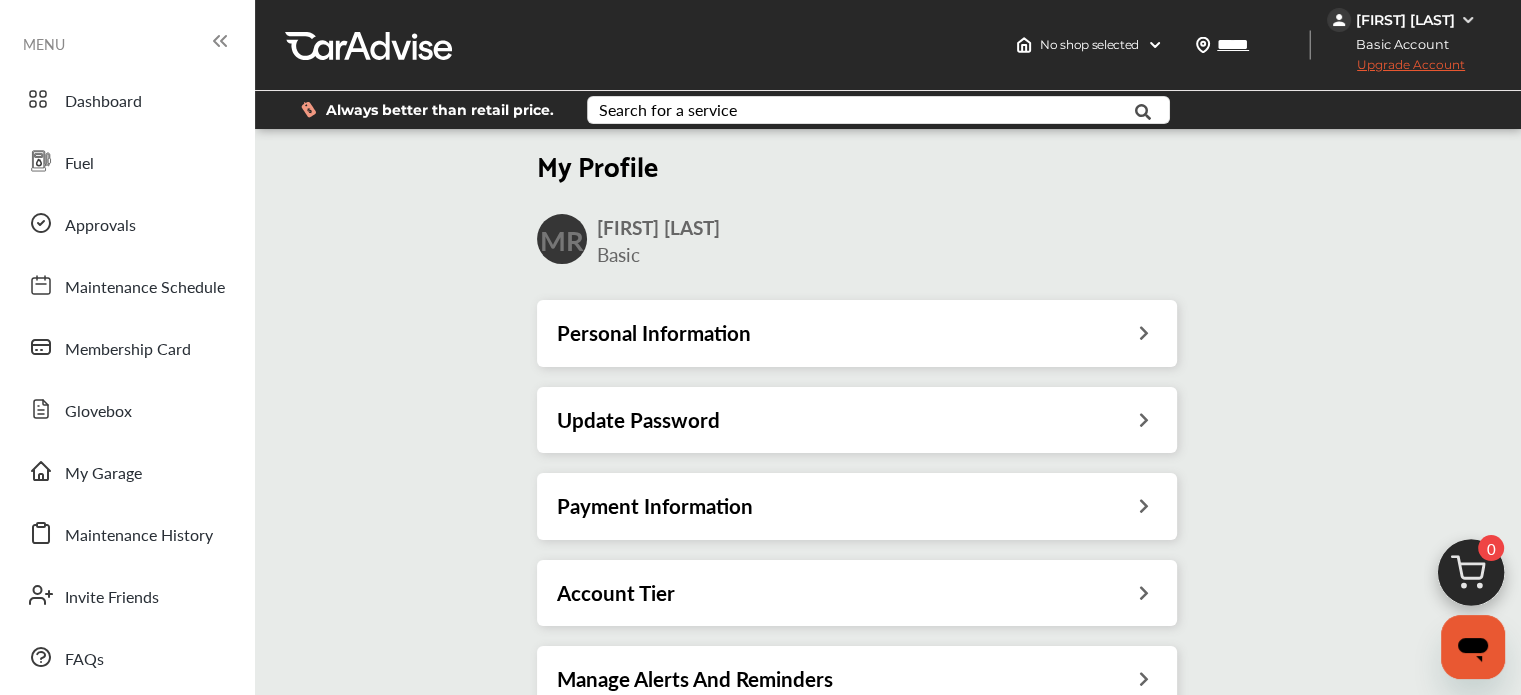 scroll, scrollTop: 476, scrollLeft: 0, axis: vertical 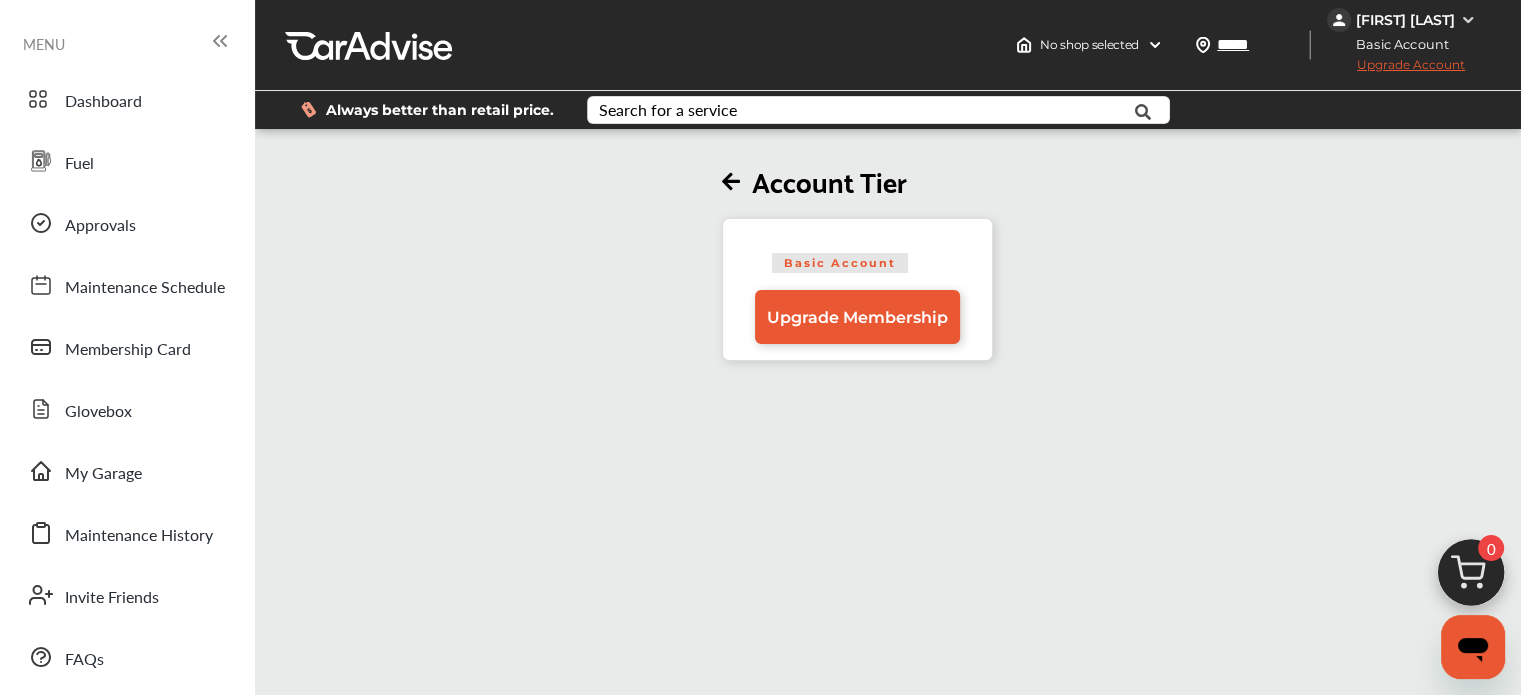 click at bounding box center (1468, 20) 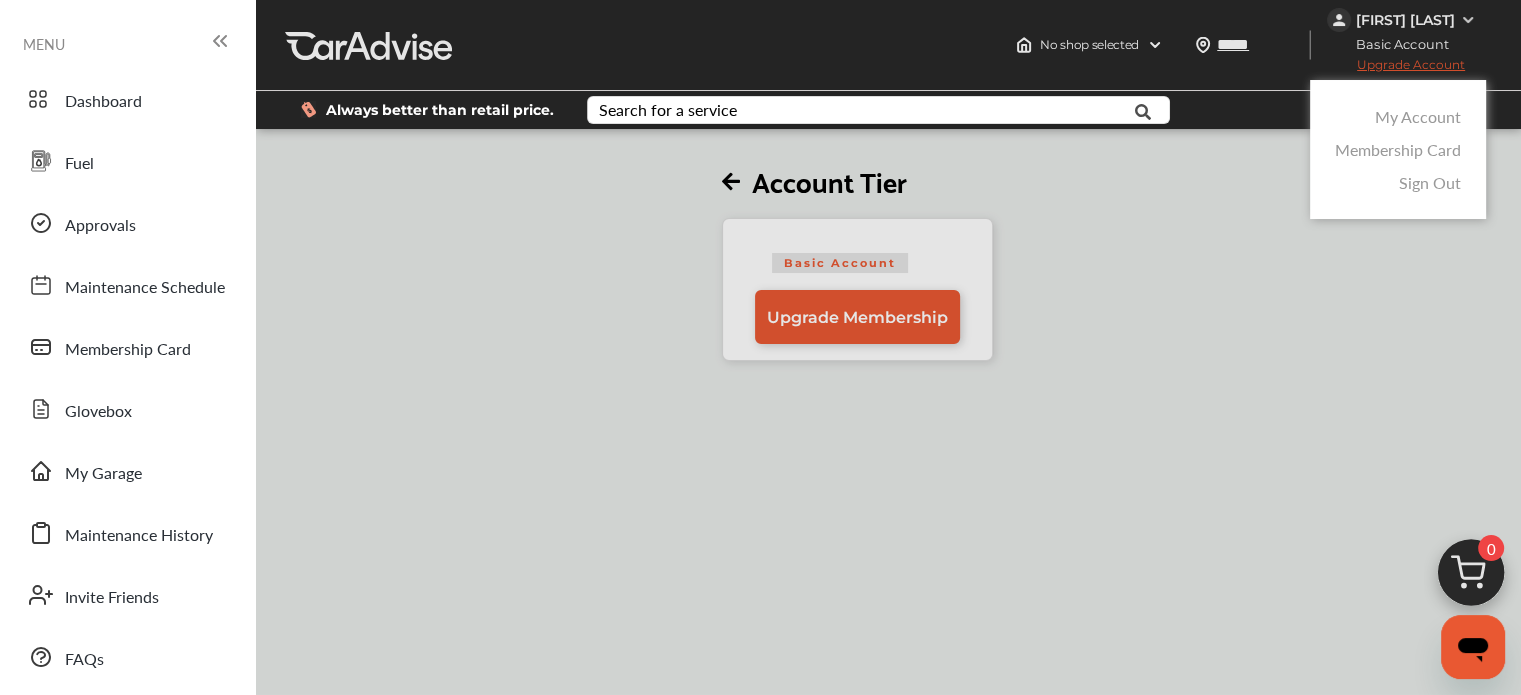 click on "Sign Out" at bounding box center [1430, 182] 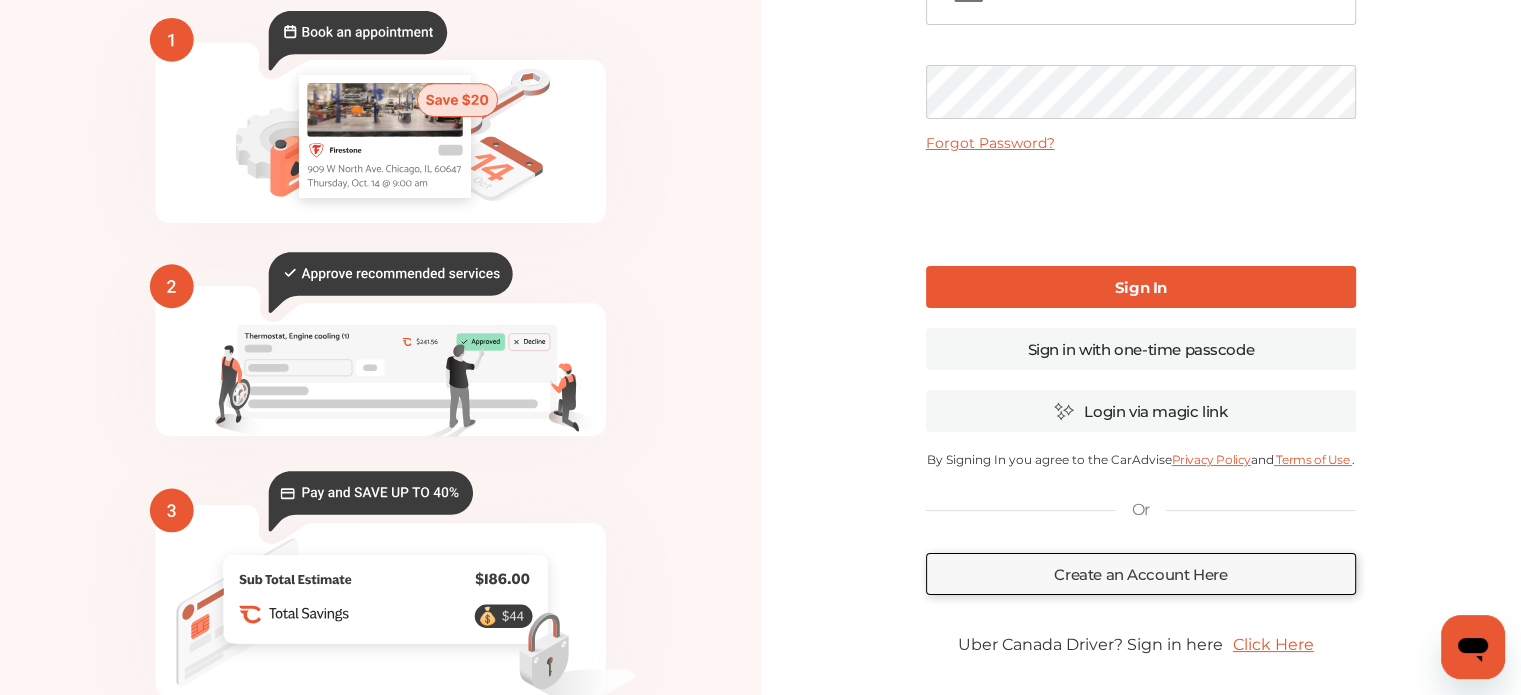 scroll, scrollTop: 209, scrollLeft: 0, axis: vertical 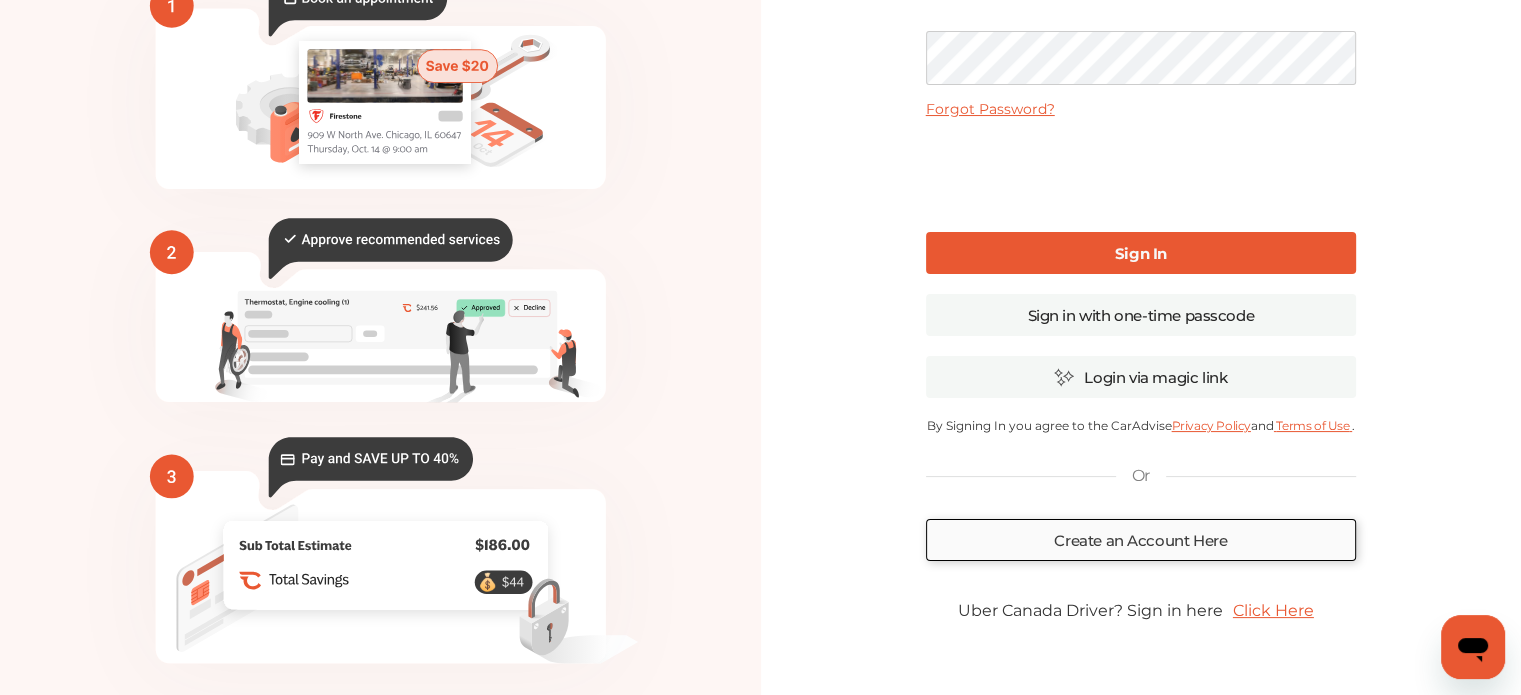 click on "Create an Account Here" at bounding box center [1141, 540] 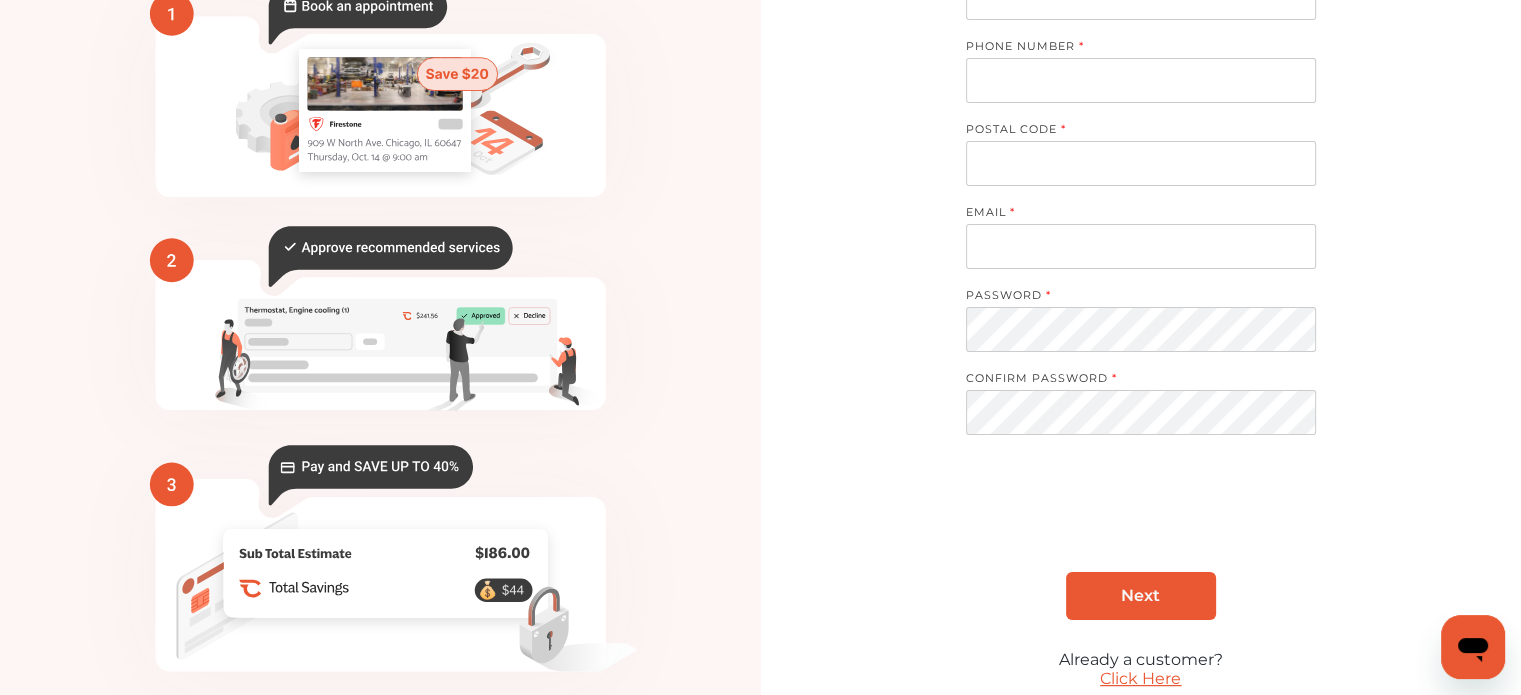 scroll, scrollTop: 185, scrollLeft: 0, axis: vertical 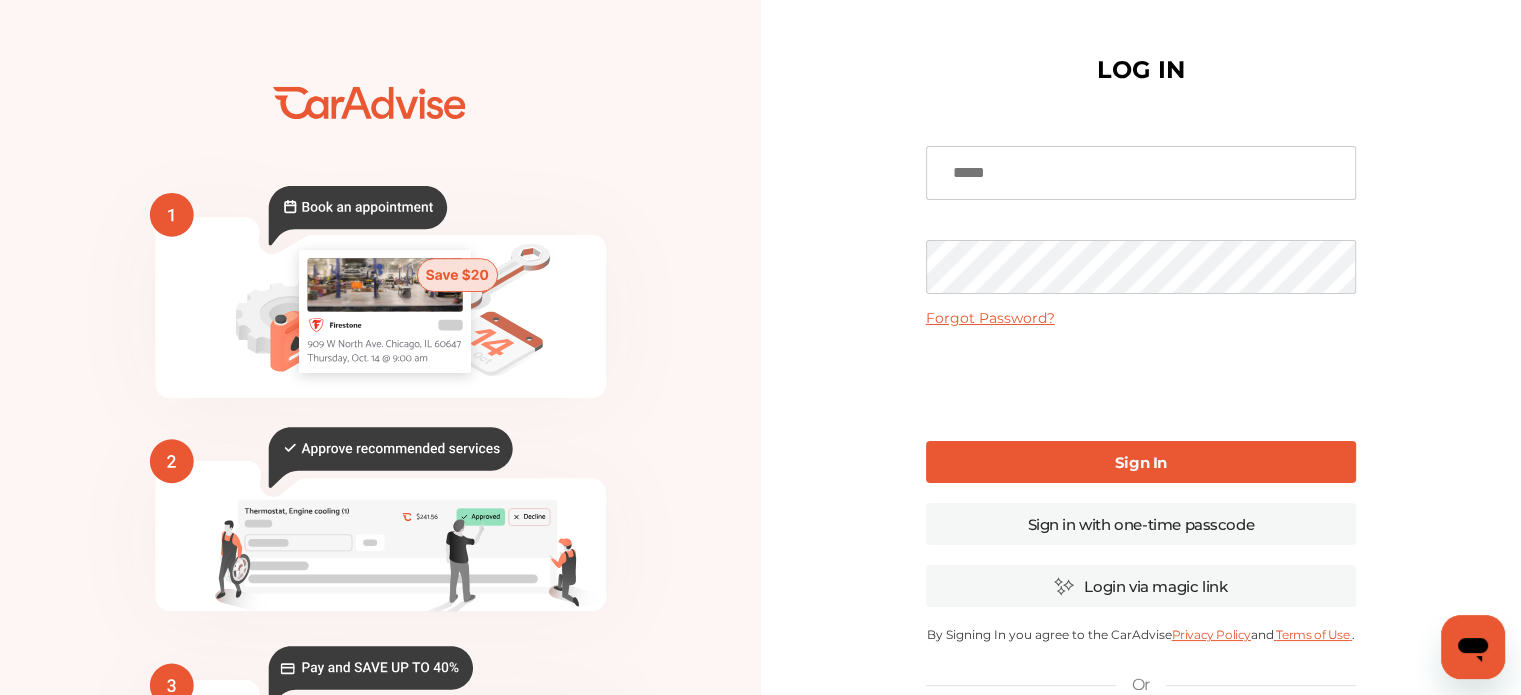 click at bounding box center (1141, 173) 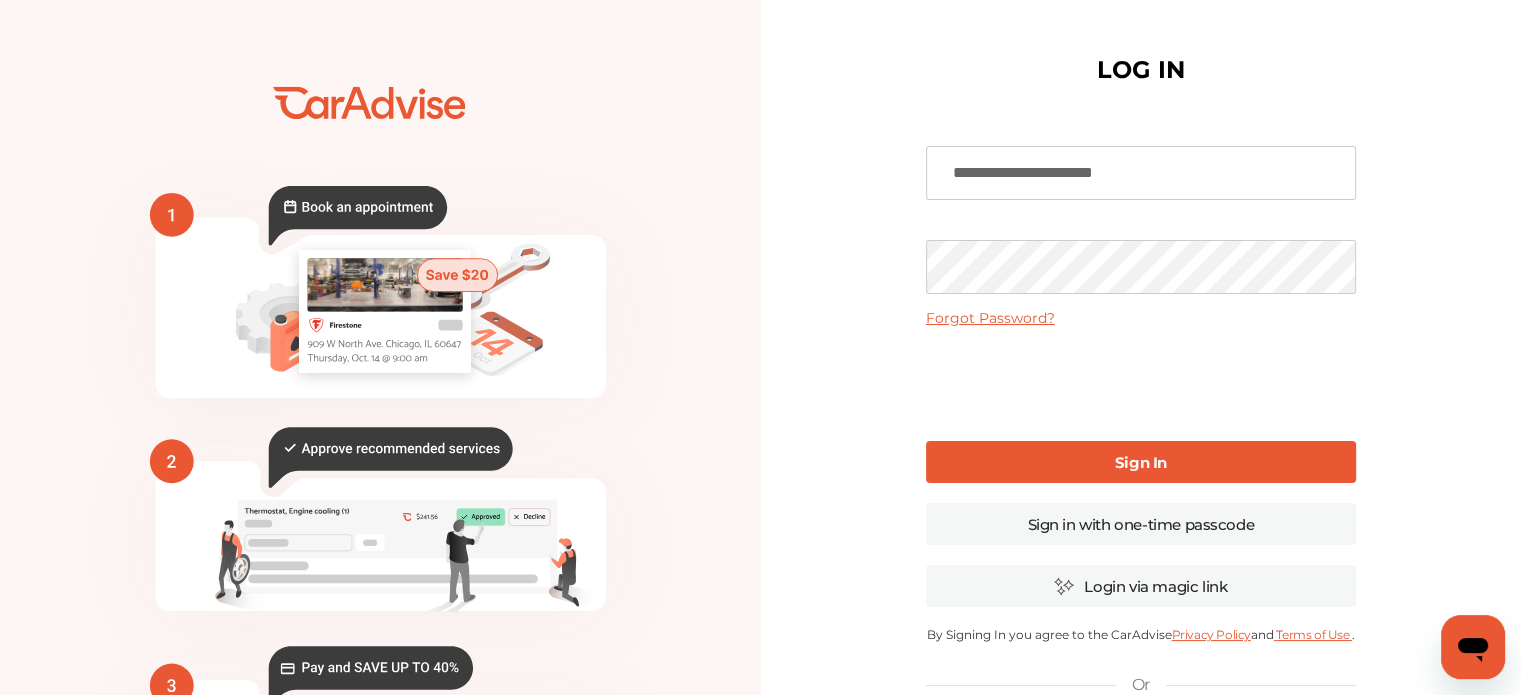 type on "**********" 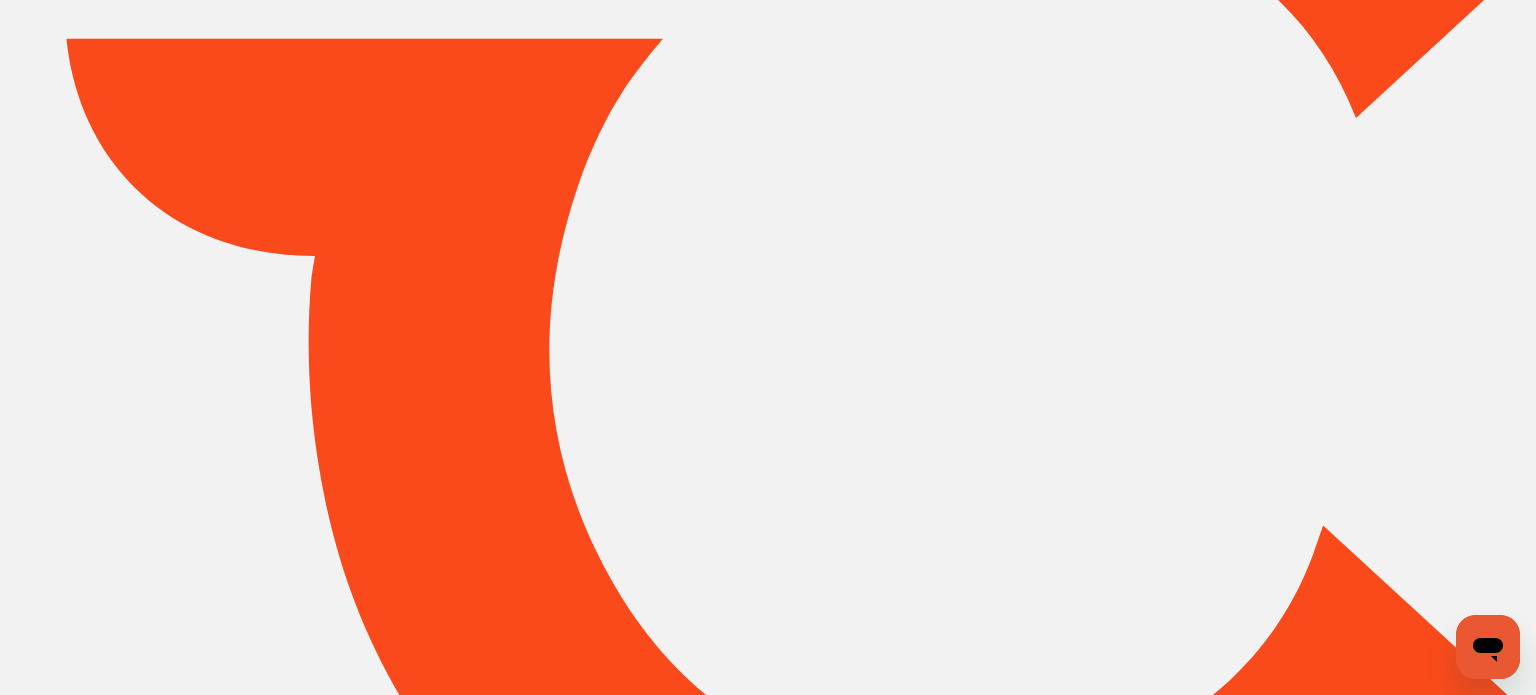 type on "*****" 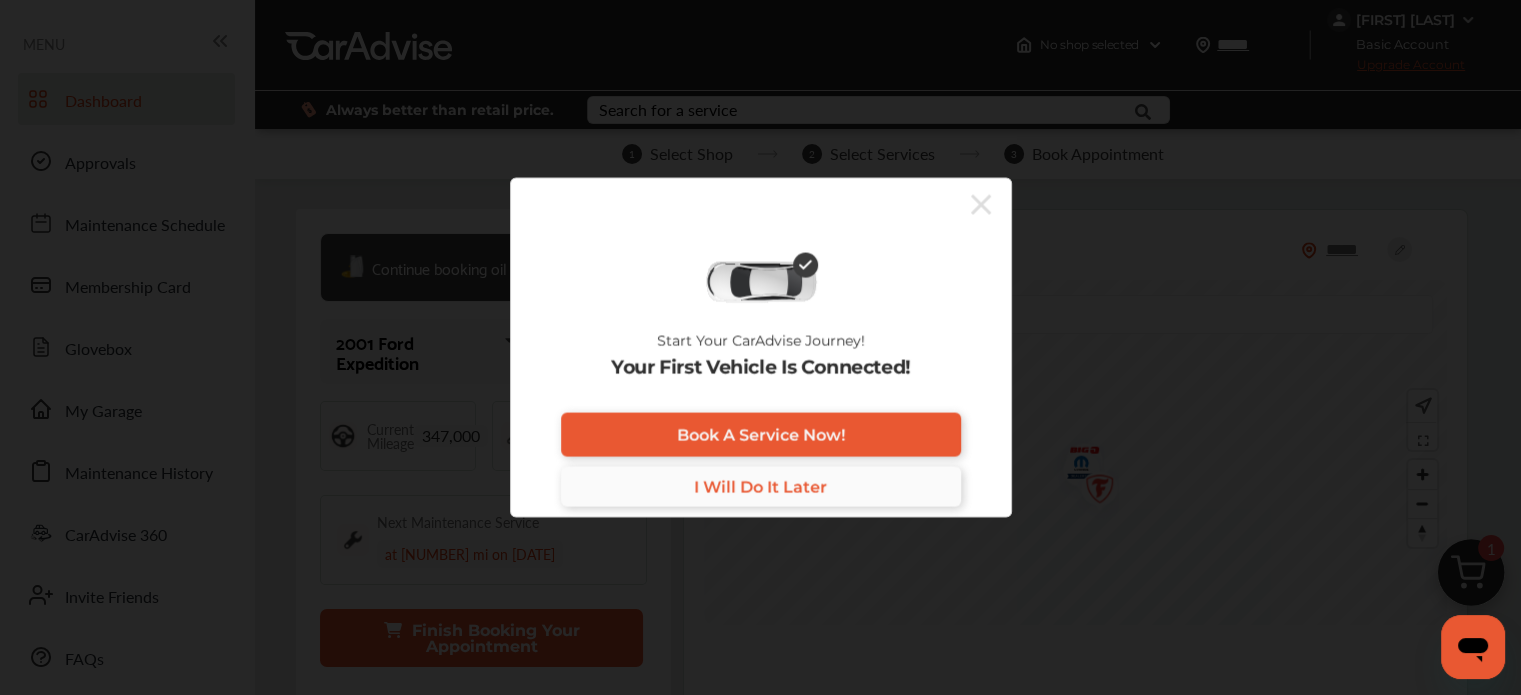 drag, startPoint x: 872, startPoint y: 489, endPoint x: 727, endPoint y: 499, distance: 145.34442 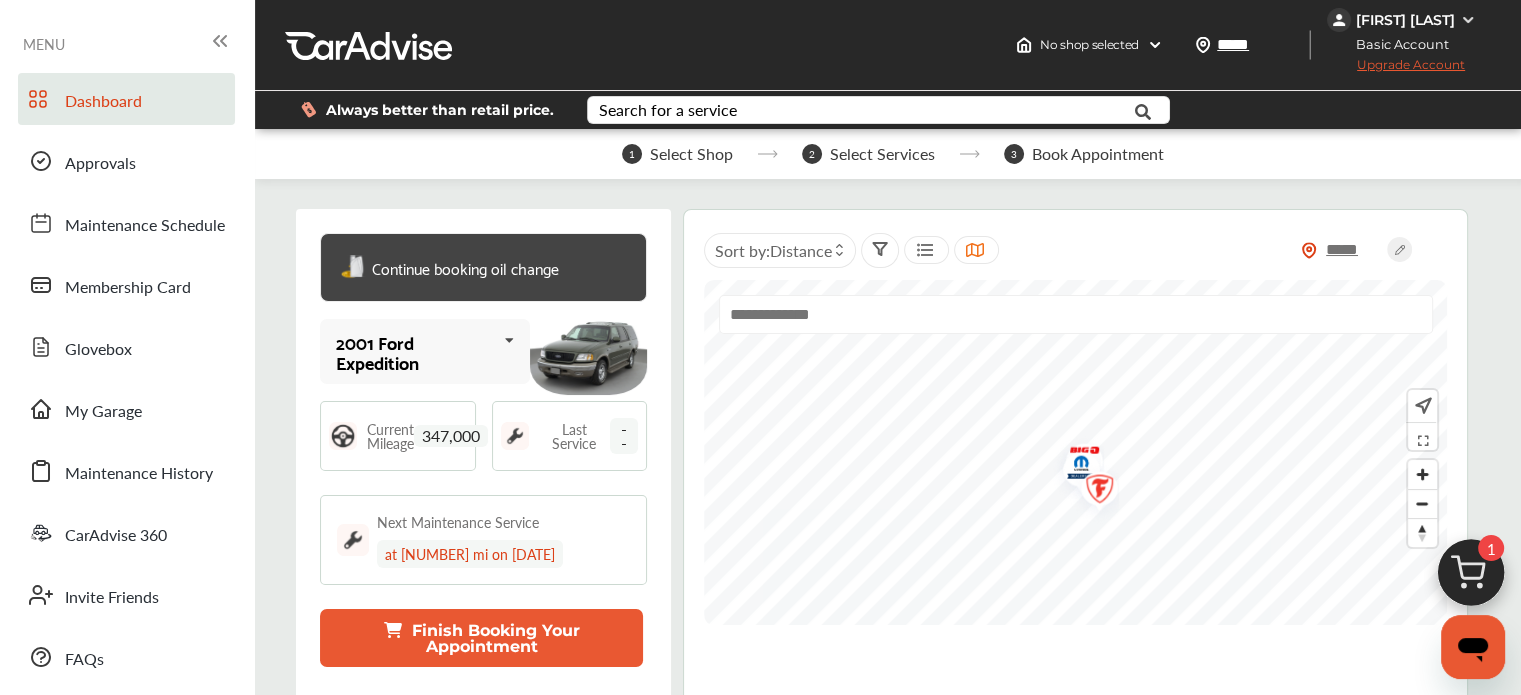 click at bounding box center [1471, 578] 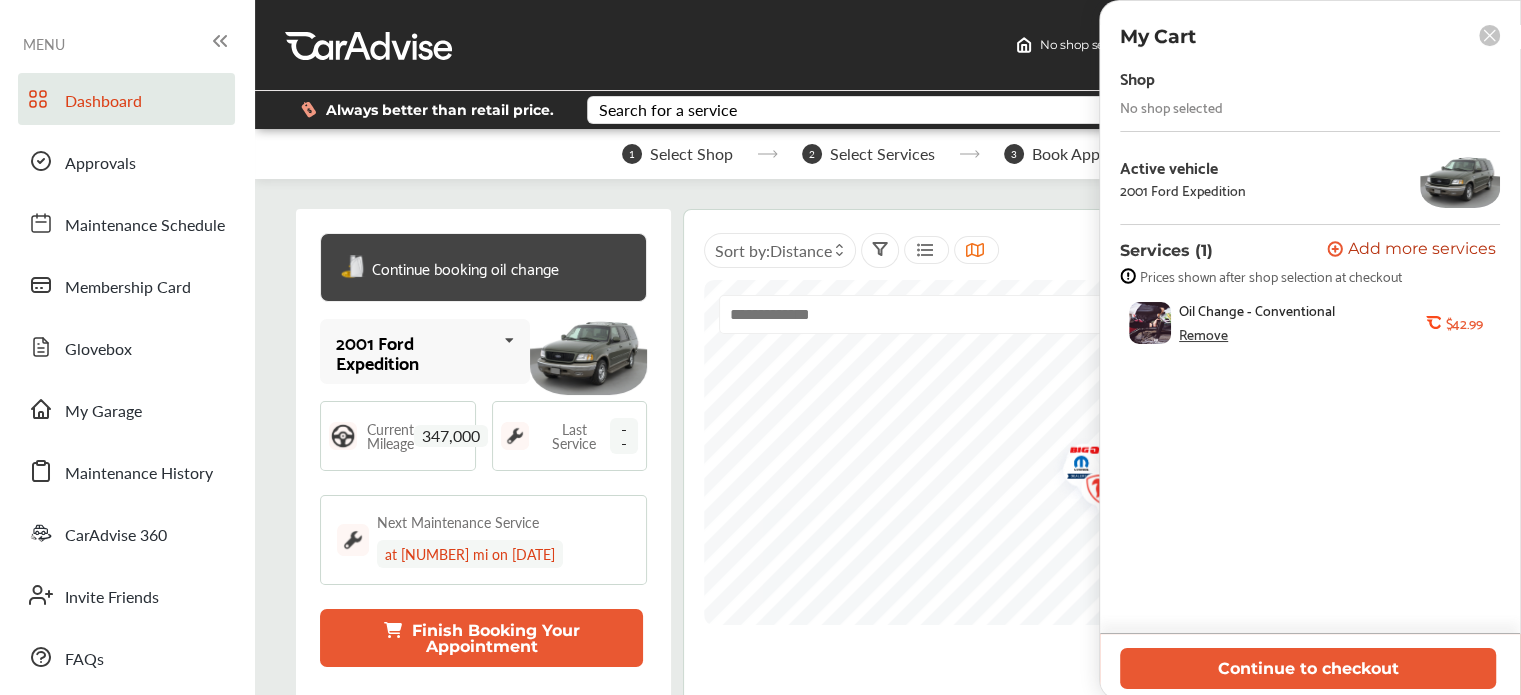 click on "Remove" at bounding box center [1203, 334] 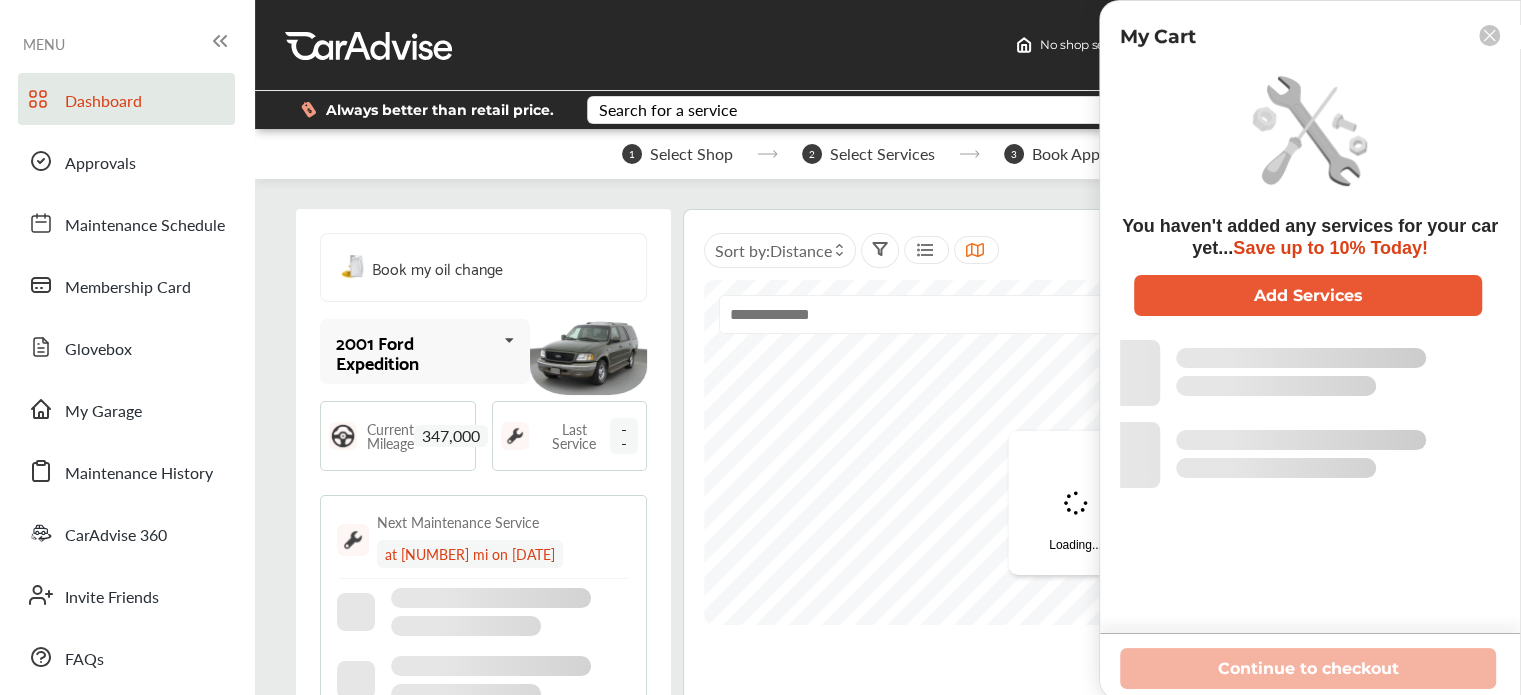 click on "You haven't added any services for your car yet...  Save up to 10% Today! Add Services" at bounding box center (1310, 348) 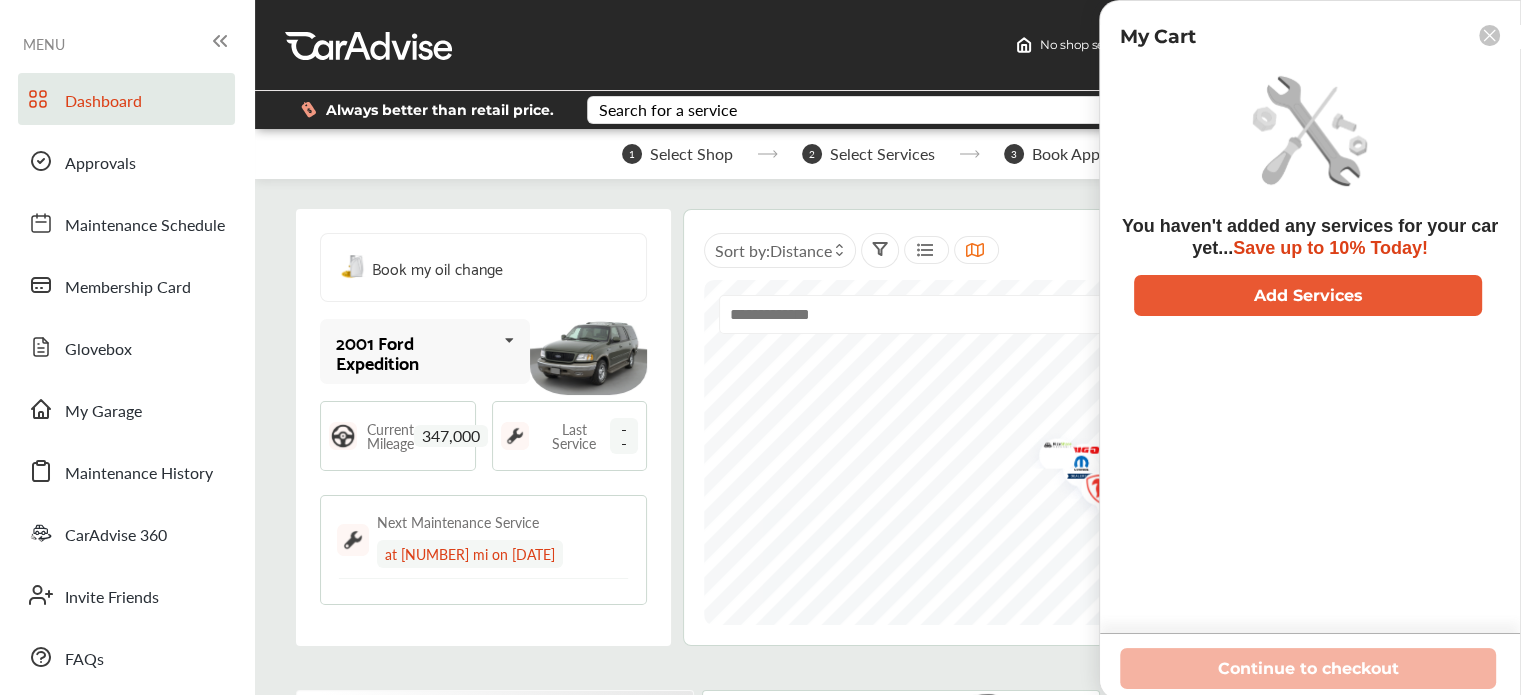 click 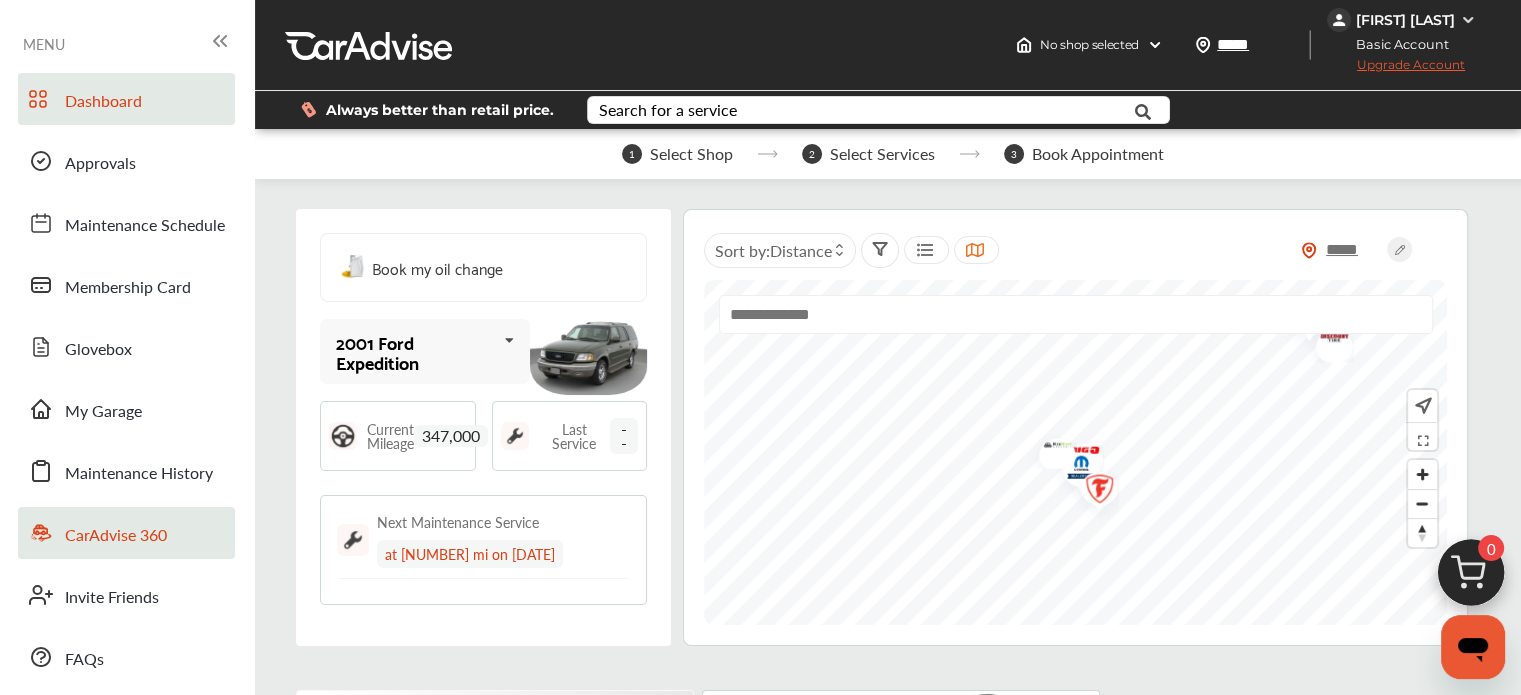 click on "CarAdvise 360" at bounding box center [126, 533] 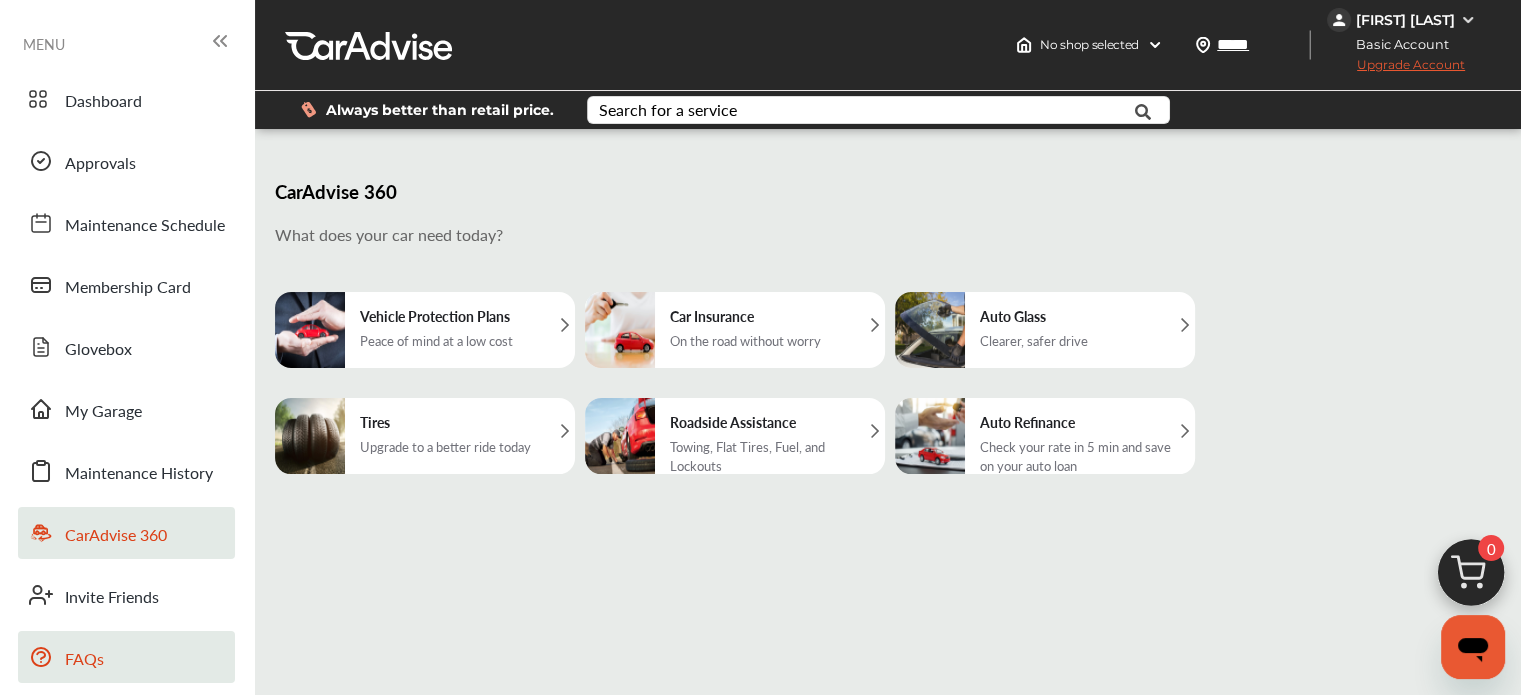 click on "FAQs" at bounding box center [84, 660] 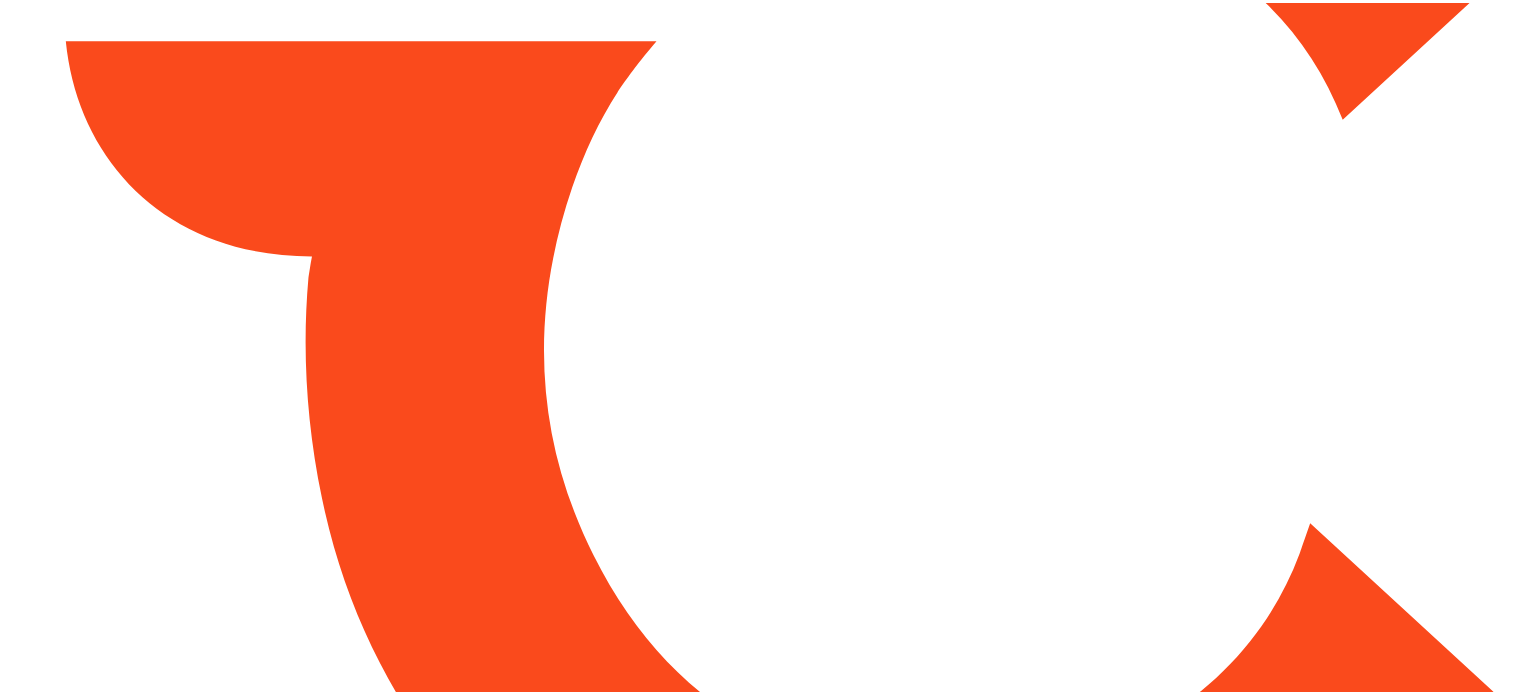 scroll, scrollTop: 0, scrollLeft: 0, axis: both 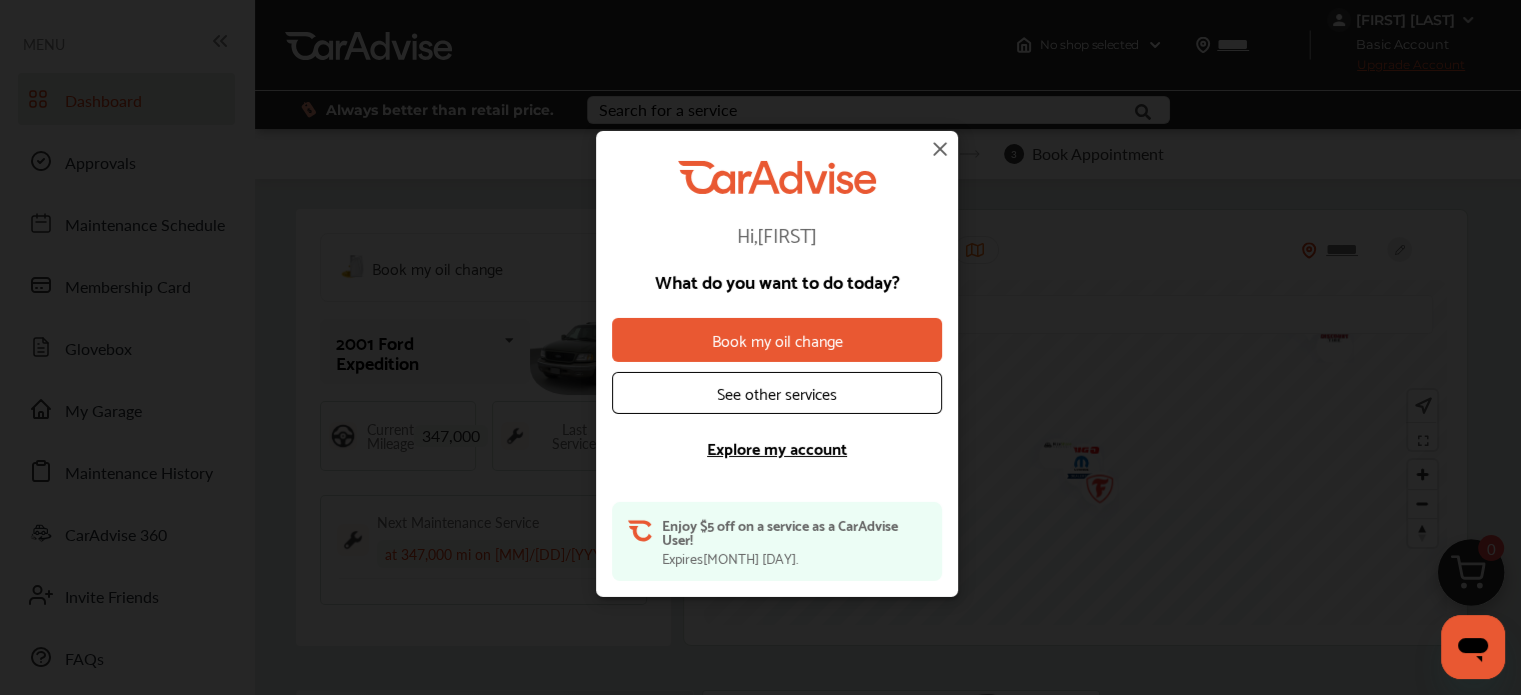 click on "Explore my account" at bounding box center (777, 448) 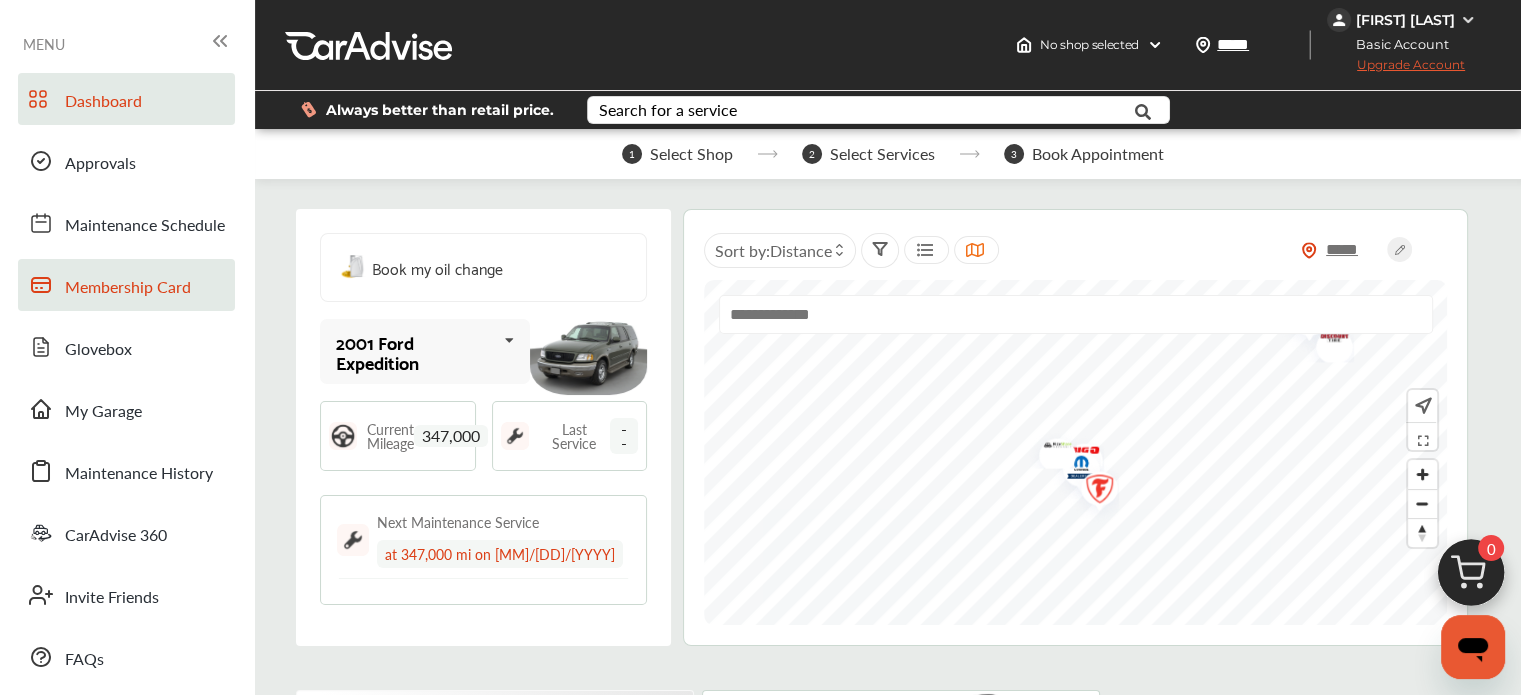 click on "Membership Card" at bounding box center (126, 285) 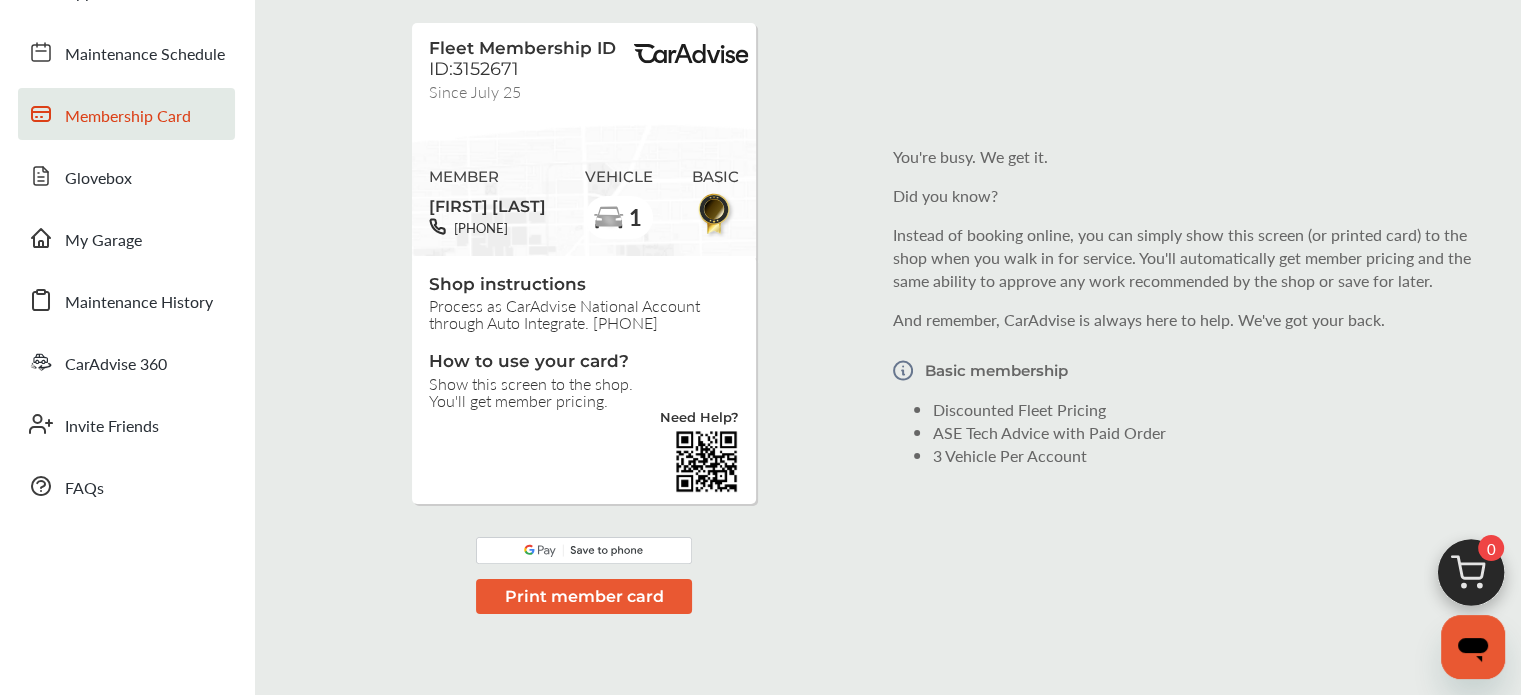 scroll, scrollTop: 252, scrollLeft: 0, axis: vertical 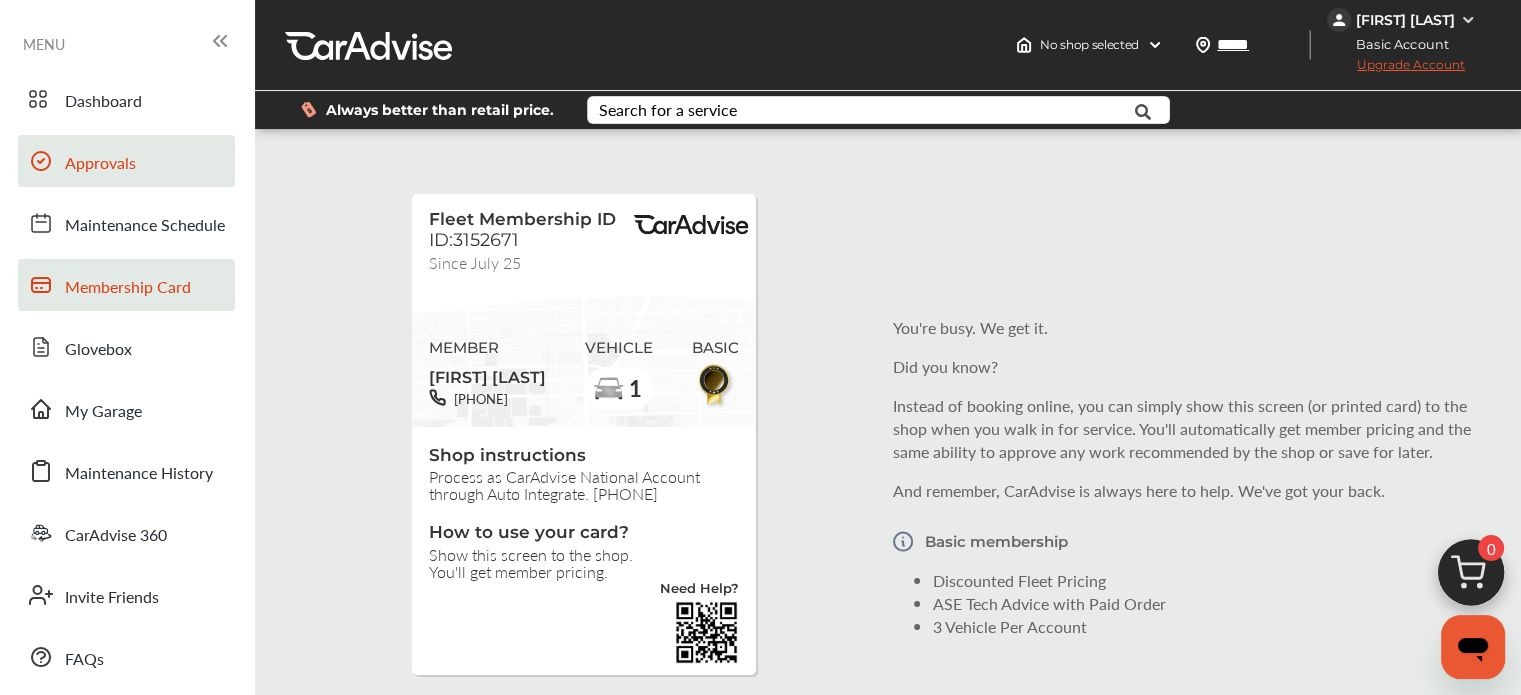 click on "Approvals" at bounding box center [126, 161] 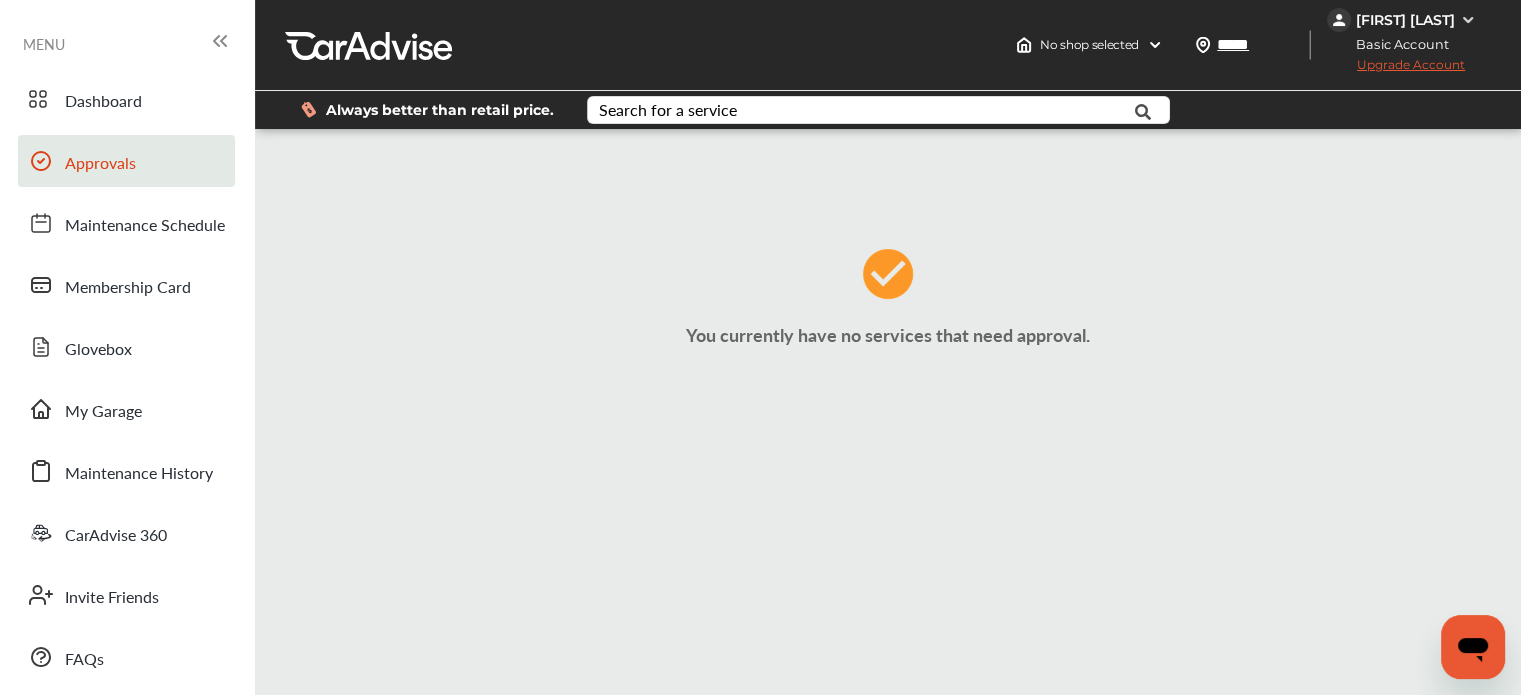 click on "MENU" at bounding box center (44, 44) 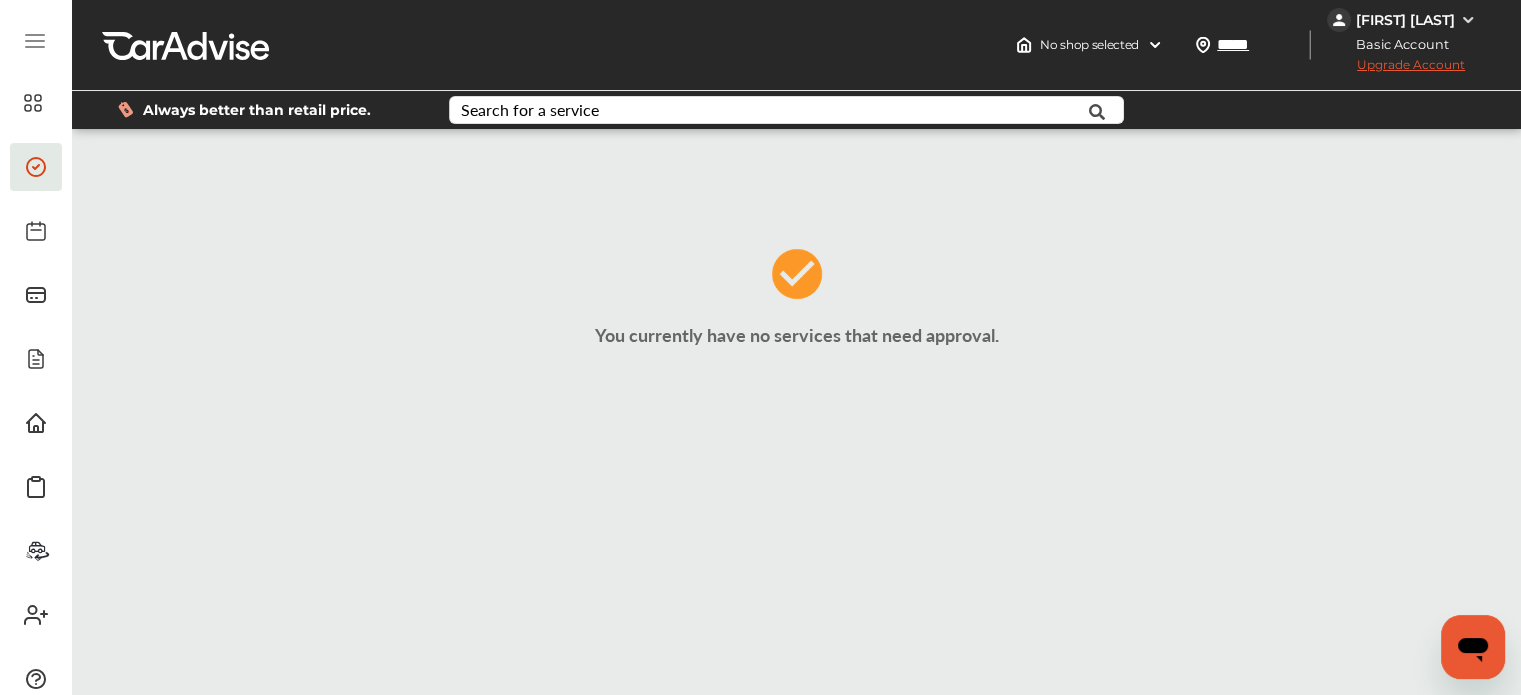 drag, startPoint x: 201, startPoint y: 50, endPoint x: 161, endPoint y: 39, distance: 41.484936 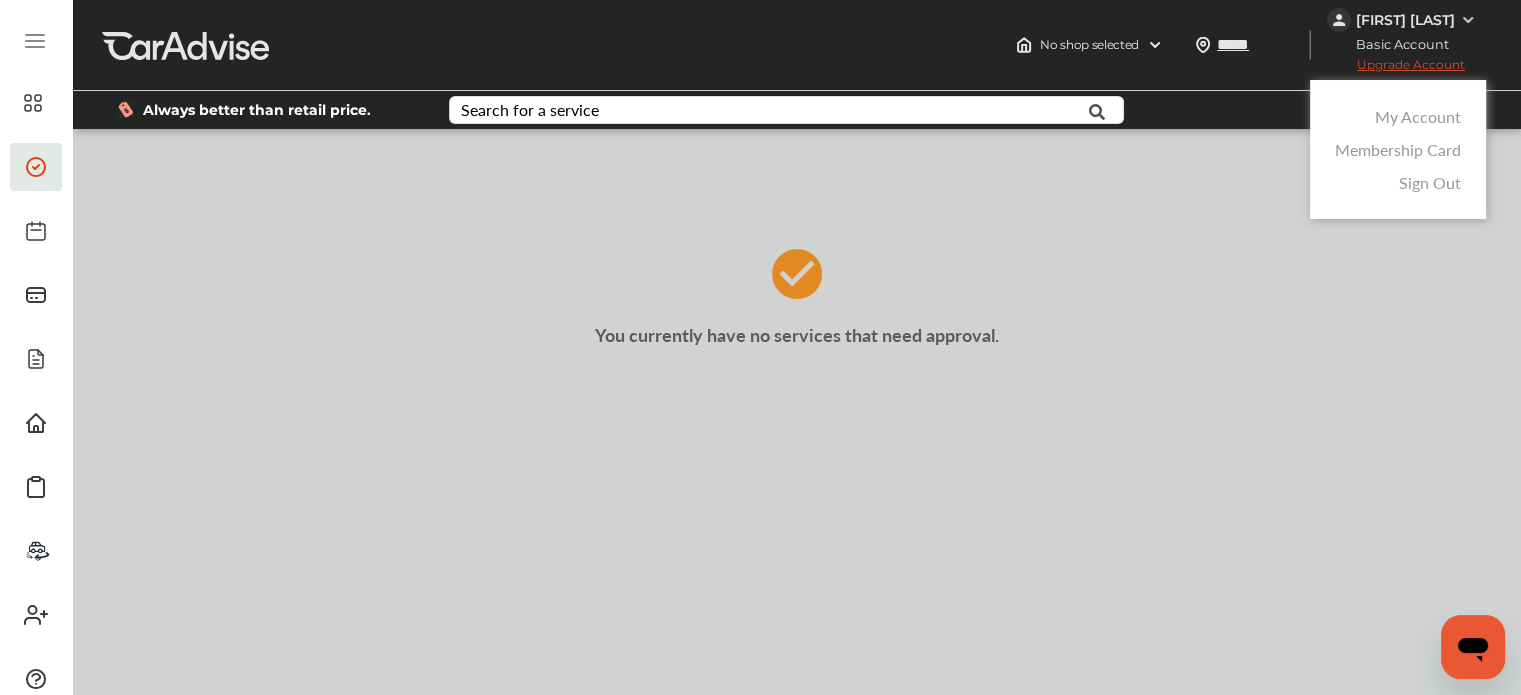 click on "My Account" at bounding box center (1418, 116) 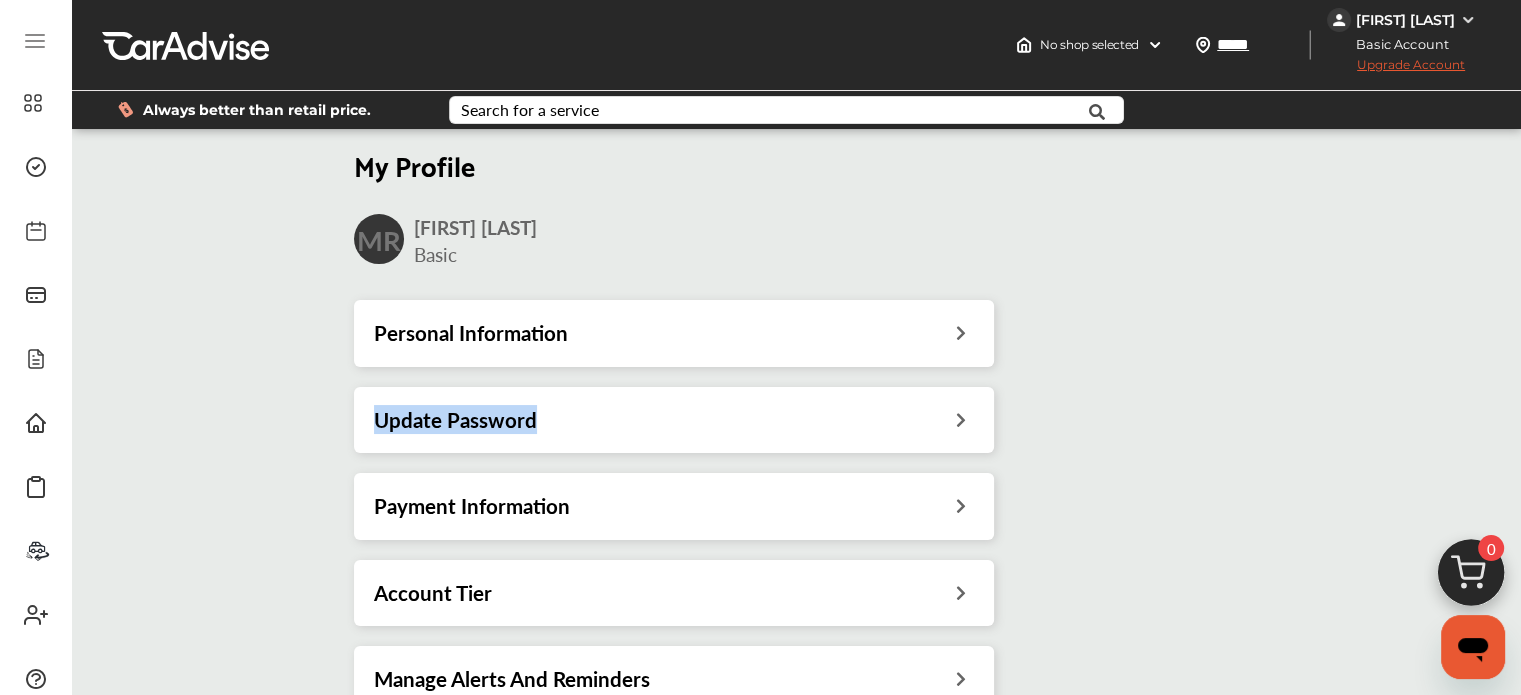 drag, startPoint x: 1520, startPoint y: 347, endPoint x: 1510, endPoint y: 457, distance: 110.45361 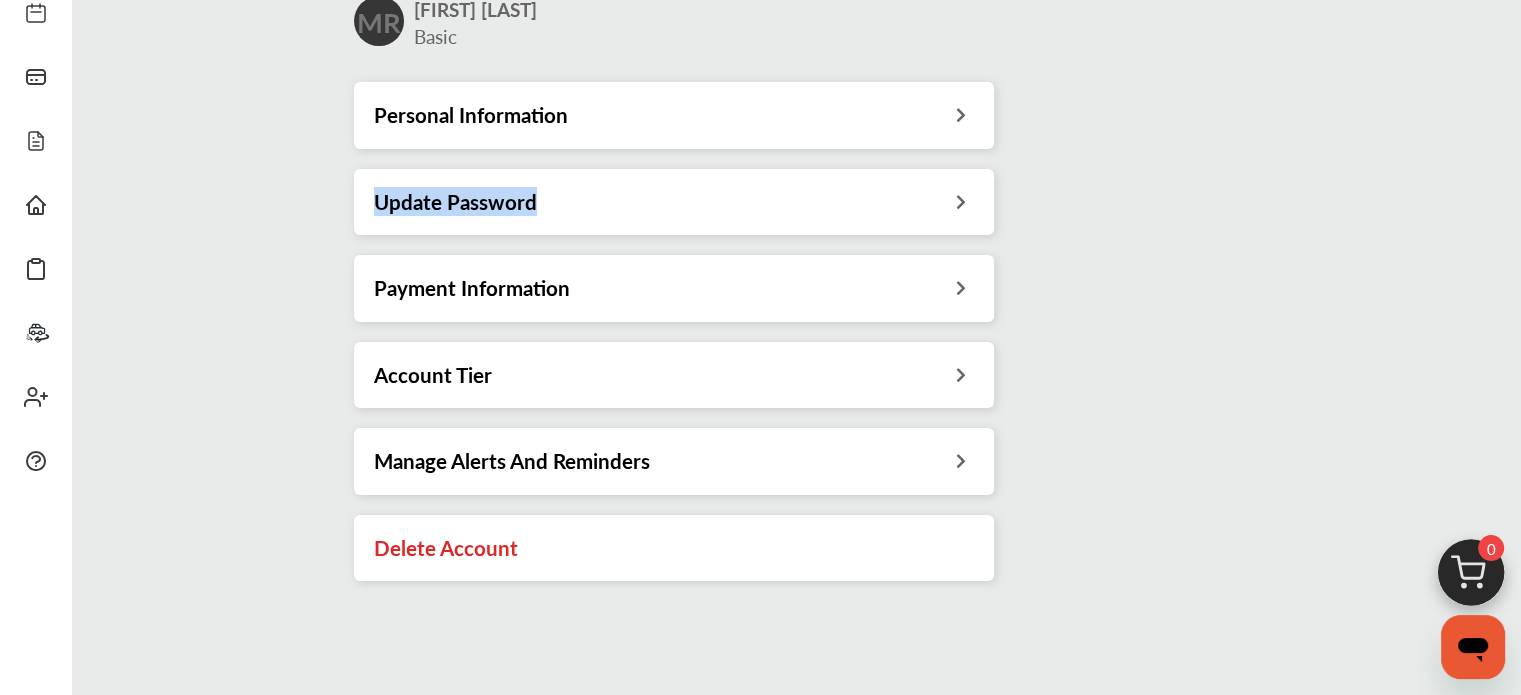 scroll, scrollTop: 219, scrollLeft: 0, axis: vertical 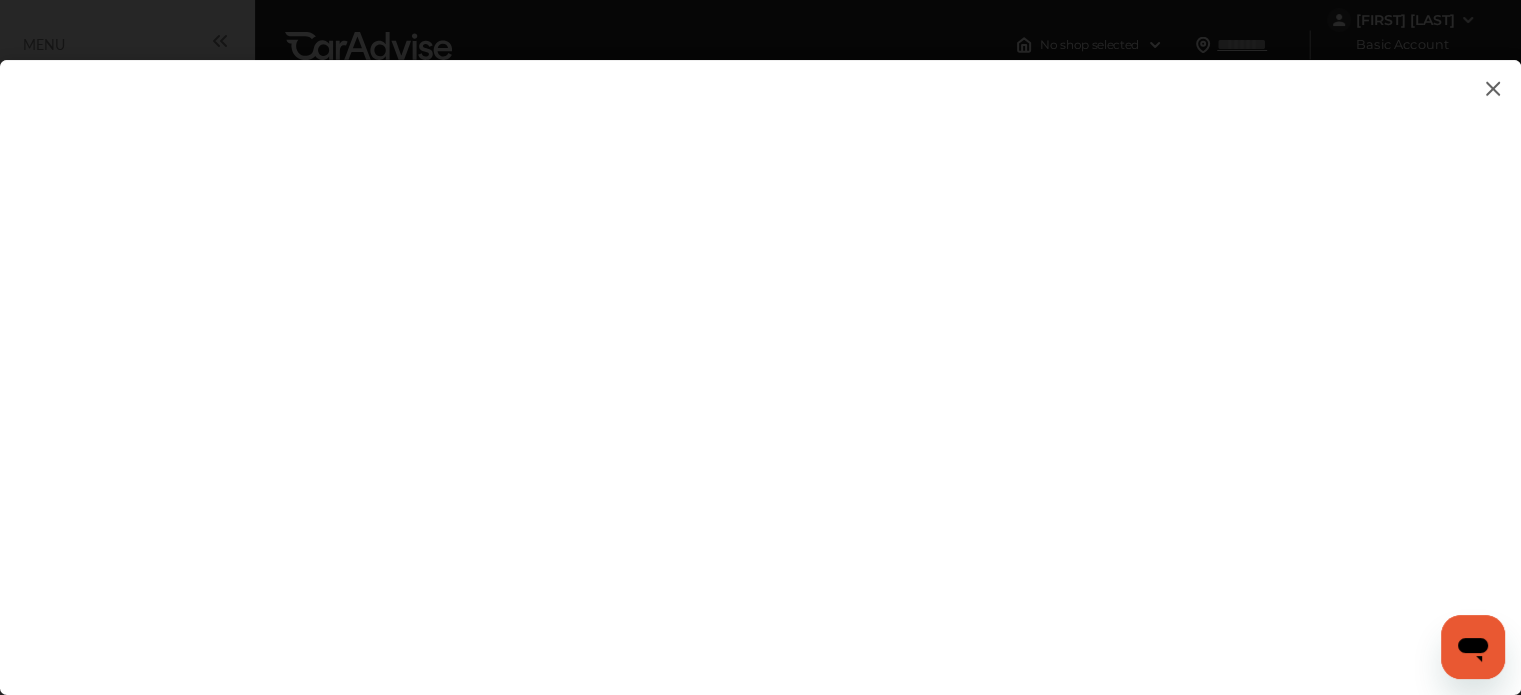 click at bounding box center [760, 357] 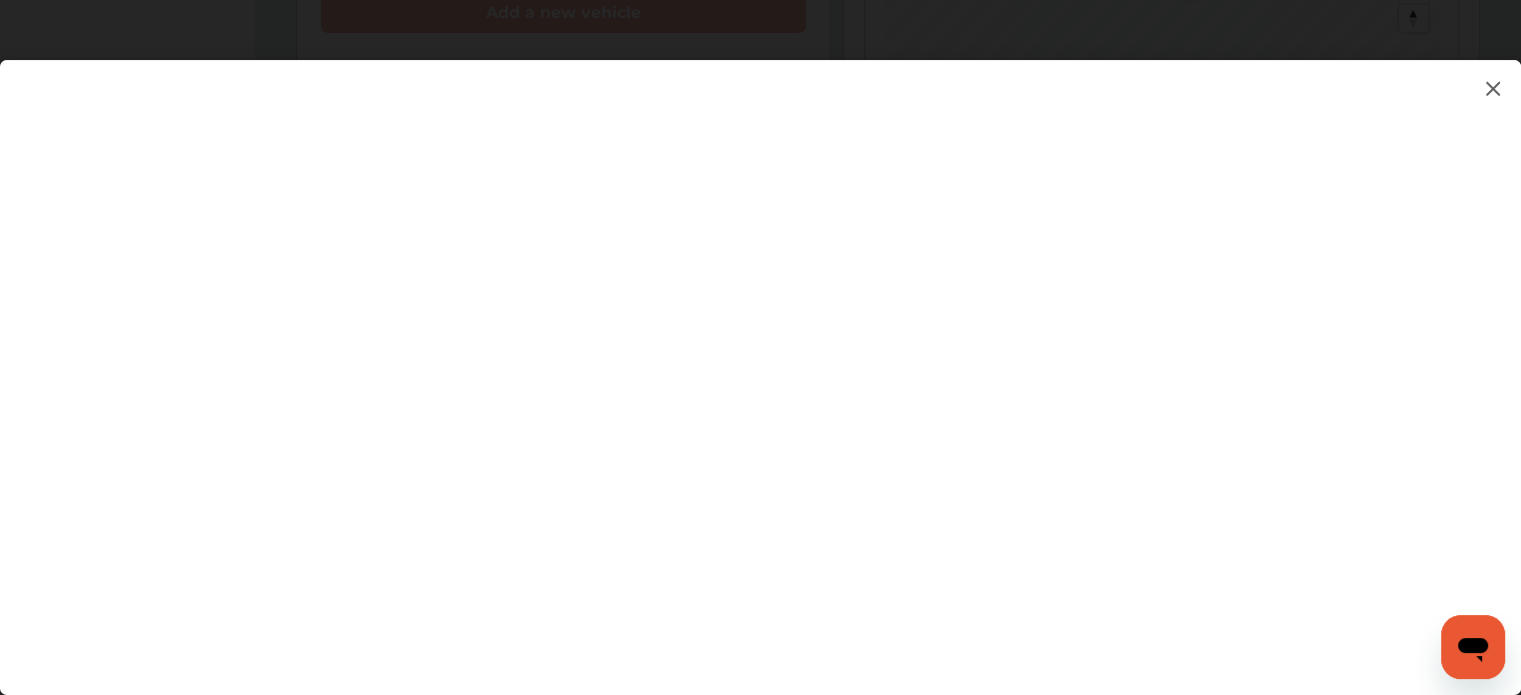 scroll, scrollTop: 824, scrollLeft: 0, axis: vertical 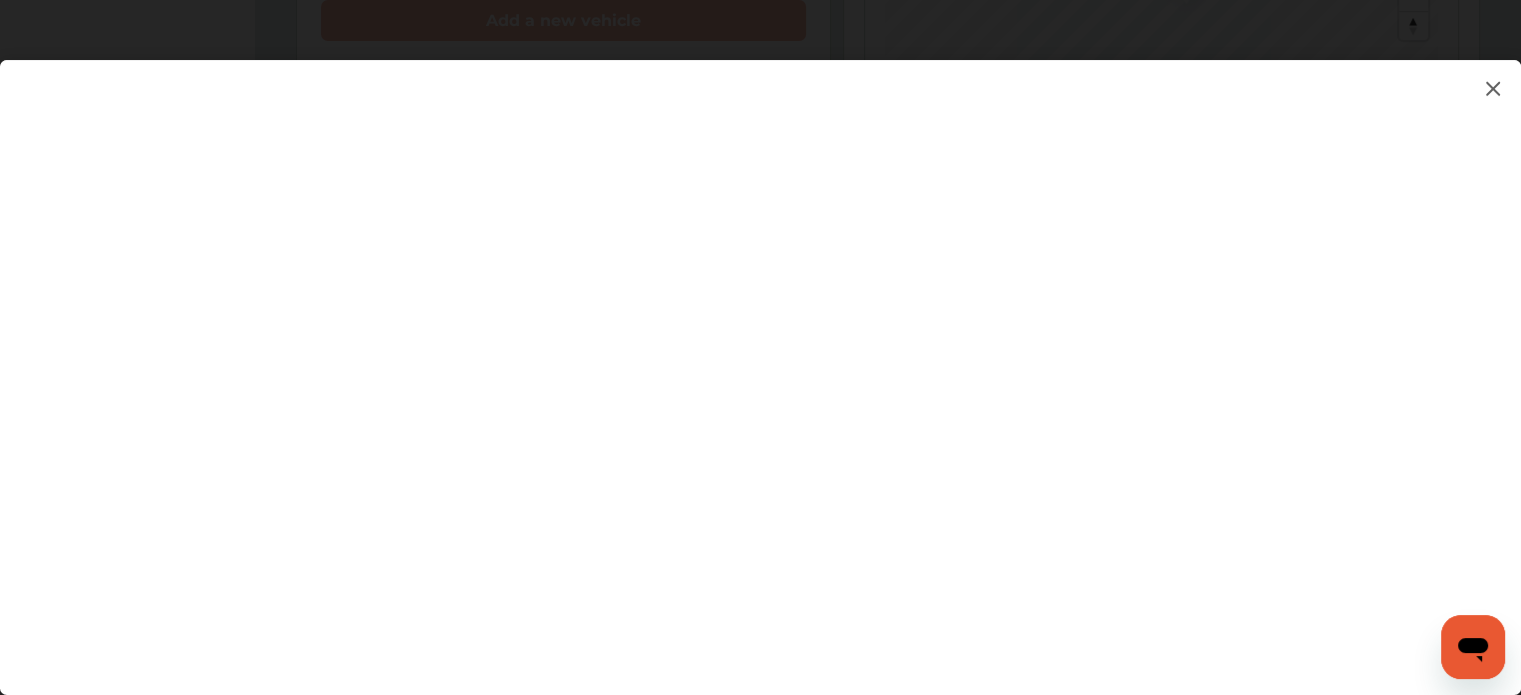 click on "My Account
Dashboard
Approvals
Maintenance Schedule
Membership Card
Fuel
Glovebox
My Garage
Invite Friends
FAQs Sign Out Close Menu Open Menu MENU
Dashboard
Fuel
Approvals
Maintenance Schedule
Membership Card
Glovebox
My Garage
Invite Friends
FAQs No shop selected No shop selected Find a shop Matthew Rice Basic   Account Upgrade Account My Account Membership Card Sign Out Always better than retail price. Search for a service Search for... All Common Services Maintenance Schedules 0 My Cart
You haven't added any services for your car yet...  Save up to 10% Today! Add Services Continue to checkout 1 Add first vehicle 2 Select Shop 3 Select Services 4 Book Appointment
Request your Fuel Card to  save up to $0.05 cents on fuel per gallon! Request now Learn more" at bounding box center (760, -477) 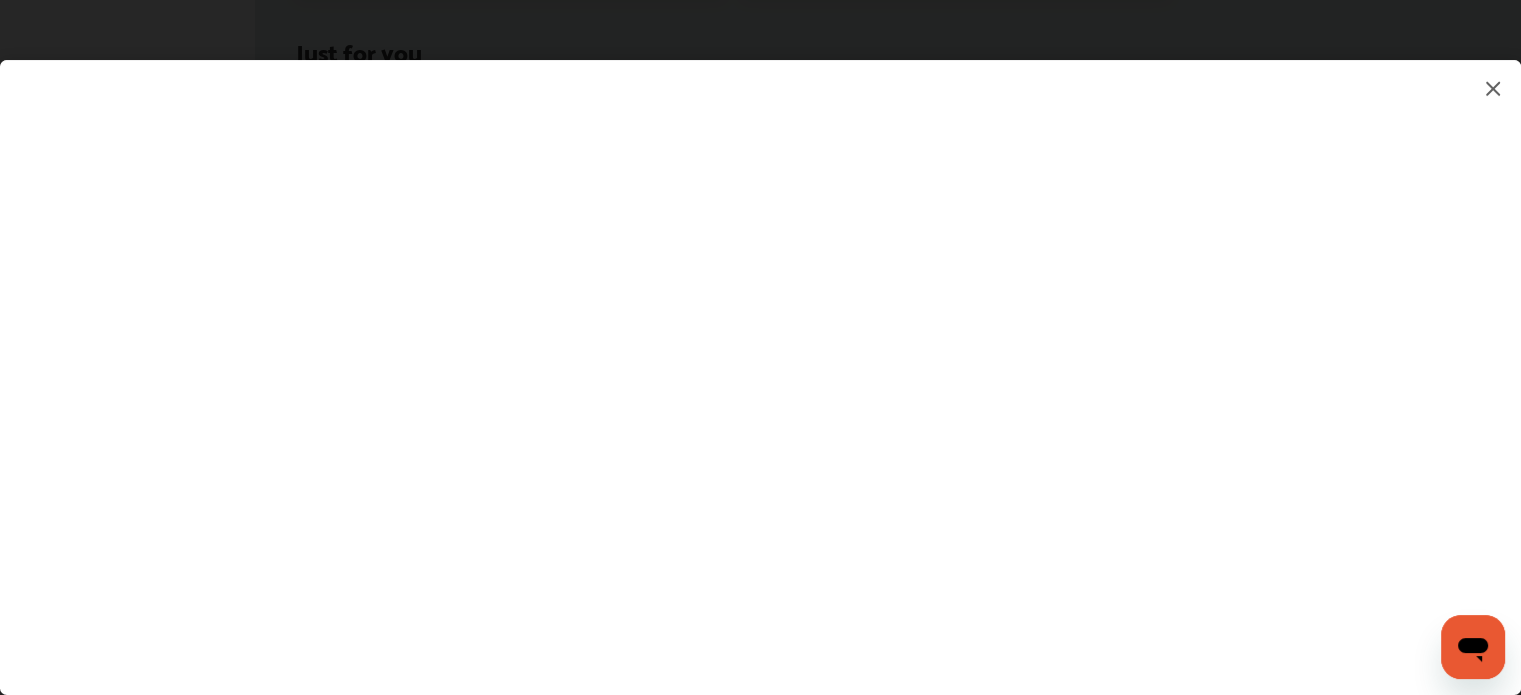 click on "My Account
Dashboard
Approvals
Maintenance Schedule
Membership Card
Fuel
Glovebox
My Garage
Invite Friends
FAQs Sign Out Close Menu Open Menu MENU
Dashboard
Fuel
Approvals
Maintenance Schedule
Membership Card
Glovebox
My Garage
Invite Friends
FAQs No shop selected No shop selected Find a shop Matthew Rice Basic   Account Upgrade Account My Account Membership Card Sign Out Always better than retail price. Search for a service Search for... All Common Services Maintenance Schedules 0 My Cart
You haven't added any services for your car yet...  Save up to 10% Today! Add Services Continue to checkout 1 Add first vehicle 2 Select Shop 3 Select Services 4 Book Appointment
Request your Fuel Card to  save up to $0.05 cents on fuel per gallon! Request now Learn more" at bounding box center (760, -1085) 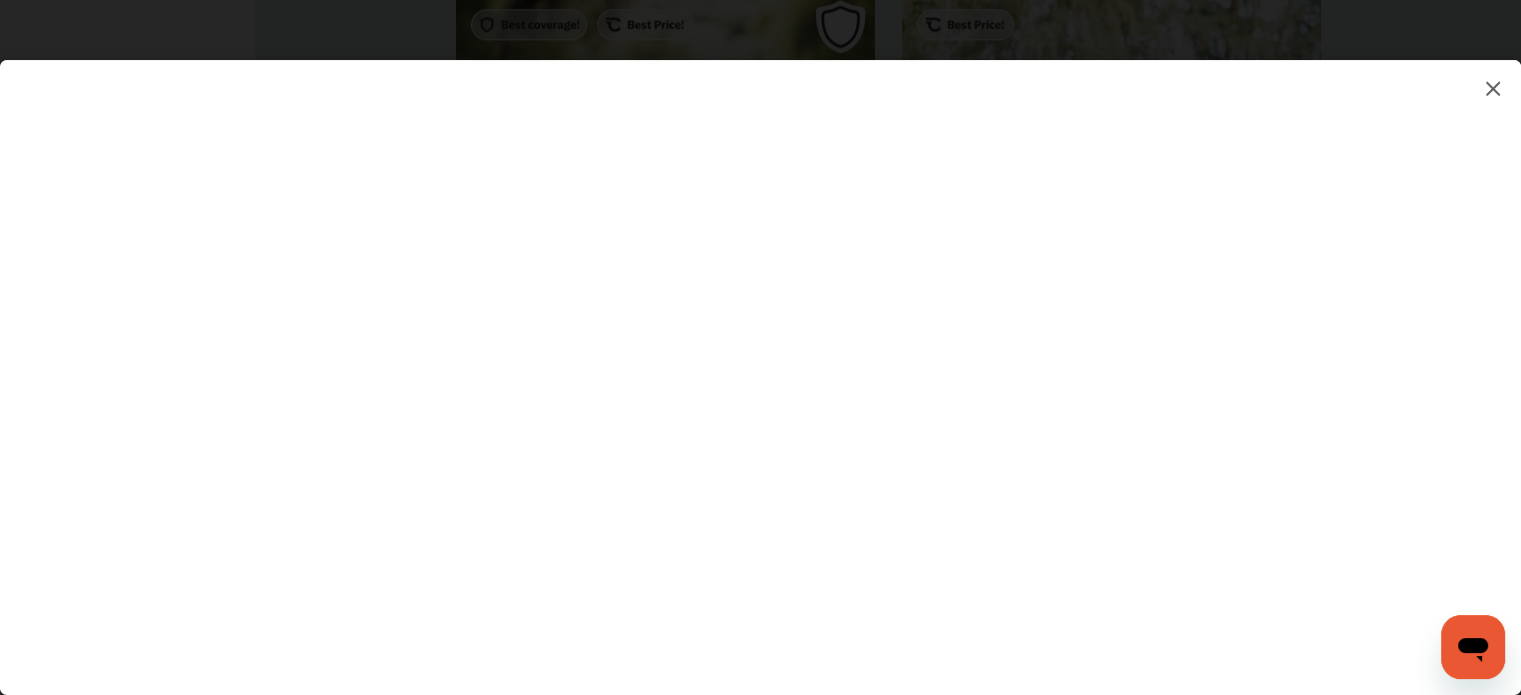 scroll, scrollTop: 2146, scrollLeft: 0, axis: vertical 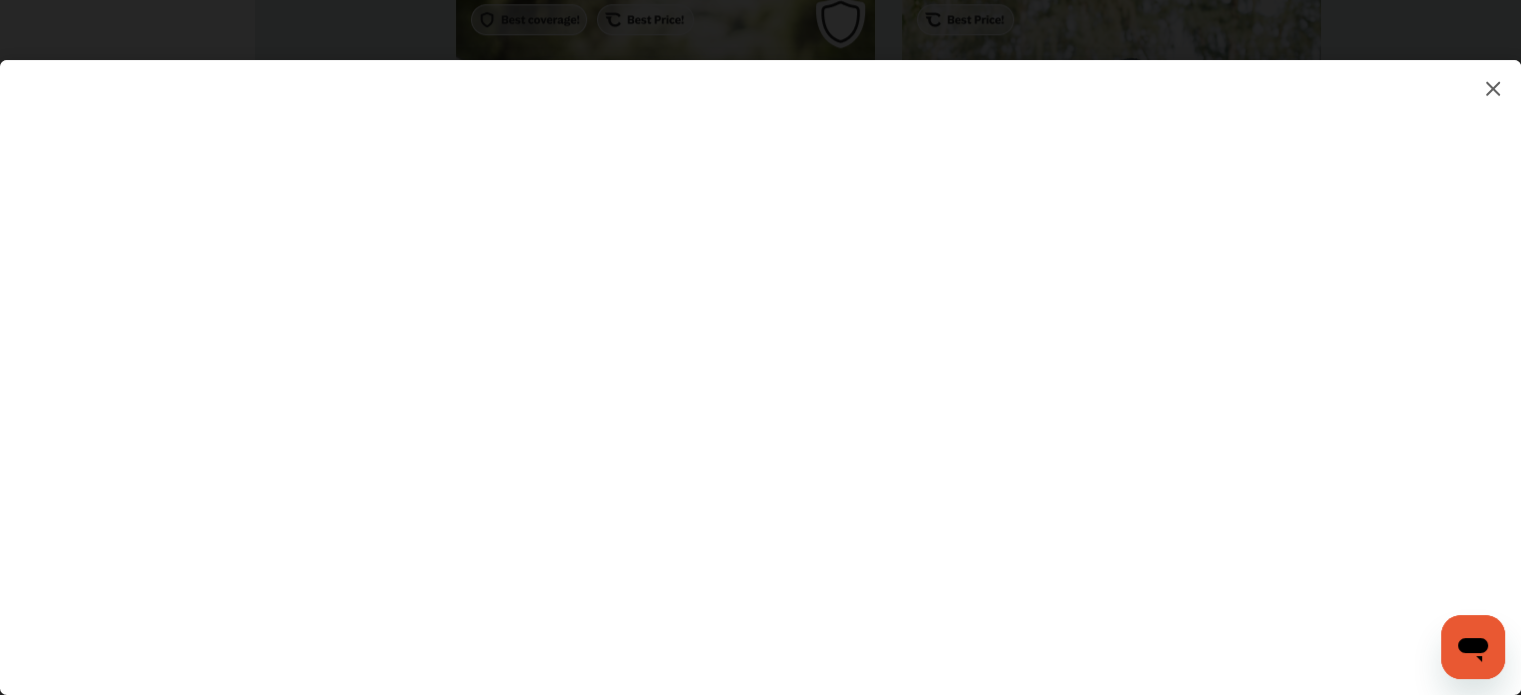 click at bounding box center [760, 357] 